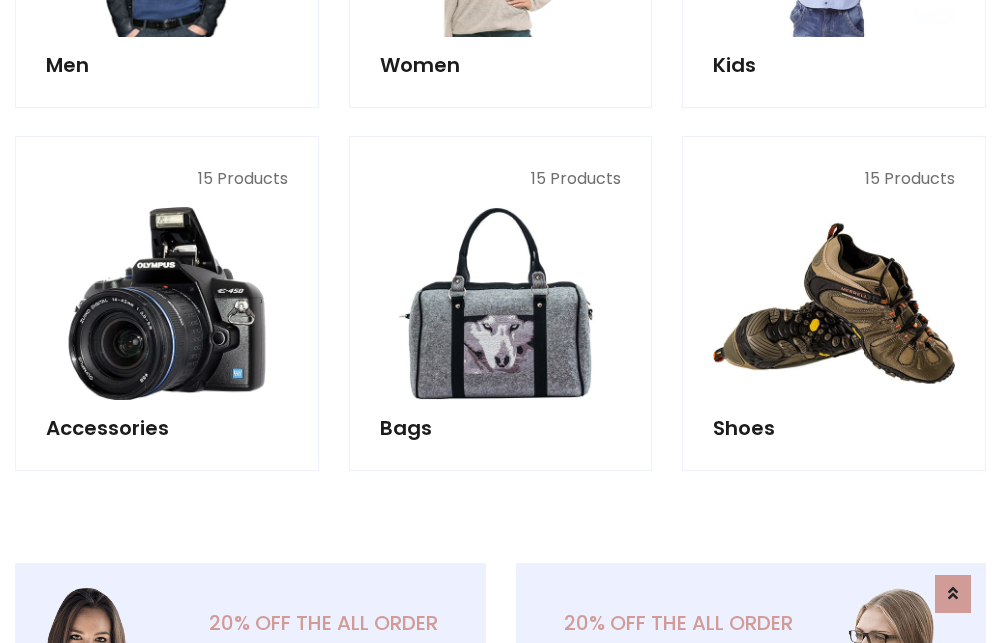 scroll, scrollTop: 853, scrollLeft: 0, axis: vertical 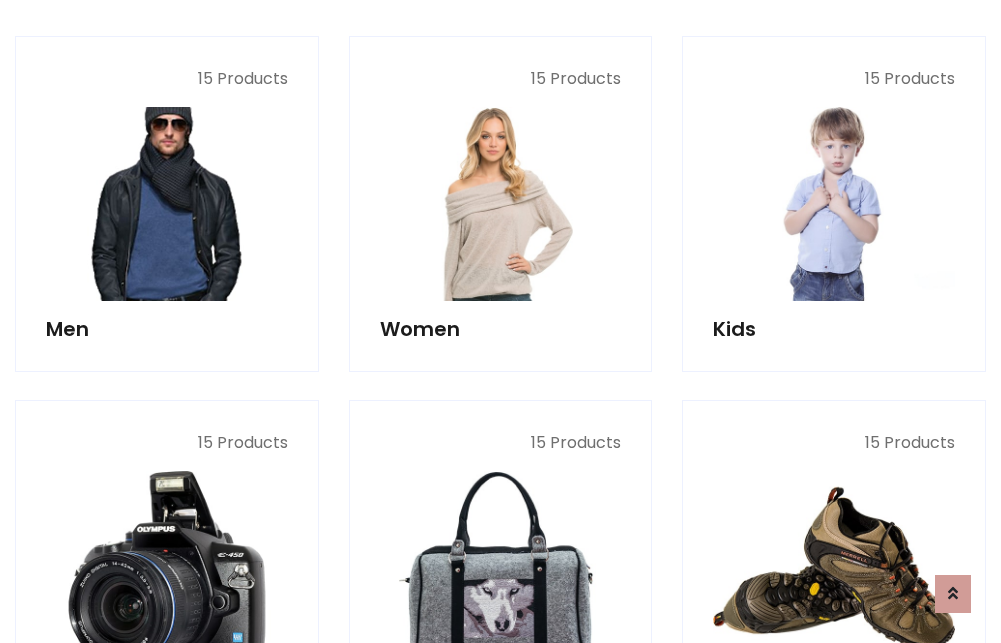 click at bounding box center (167, 204) 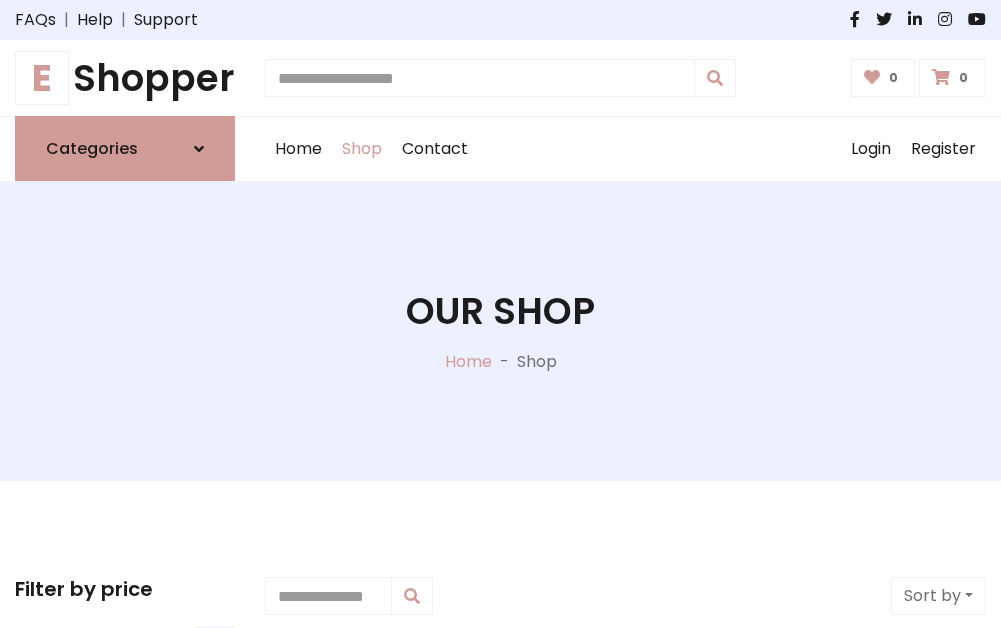 scroll, scrollTop: 807, scrollLeft: 0, axis: vertical 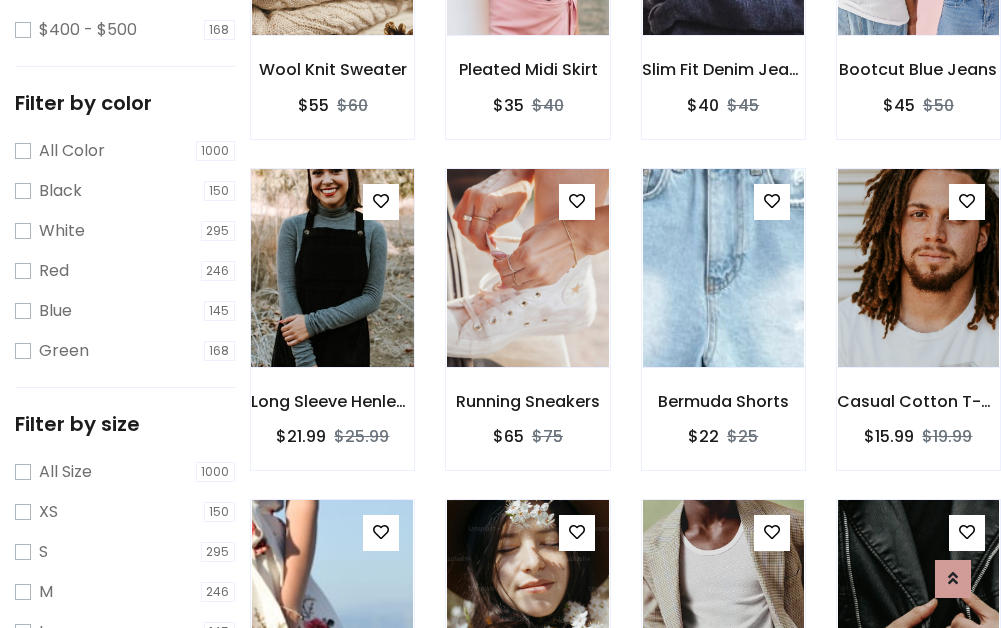 click at bounding box center [332, 268] 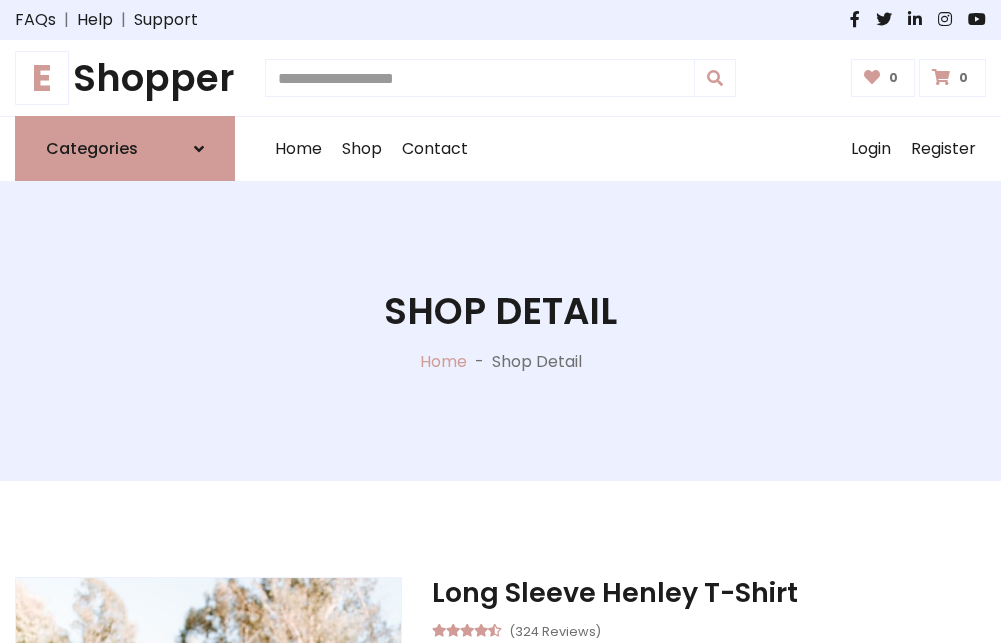scroll, scrollTop: 0, scrollLeft: 0, axis: both 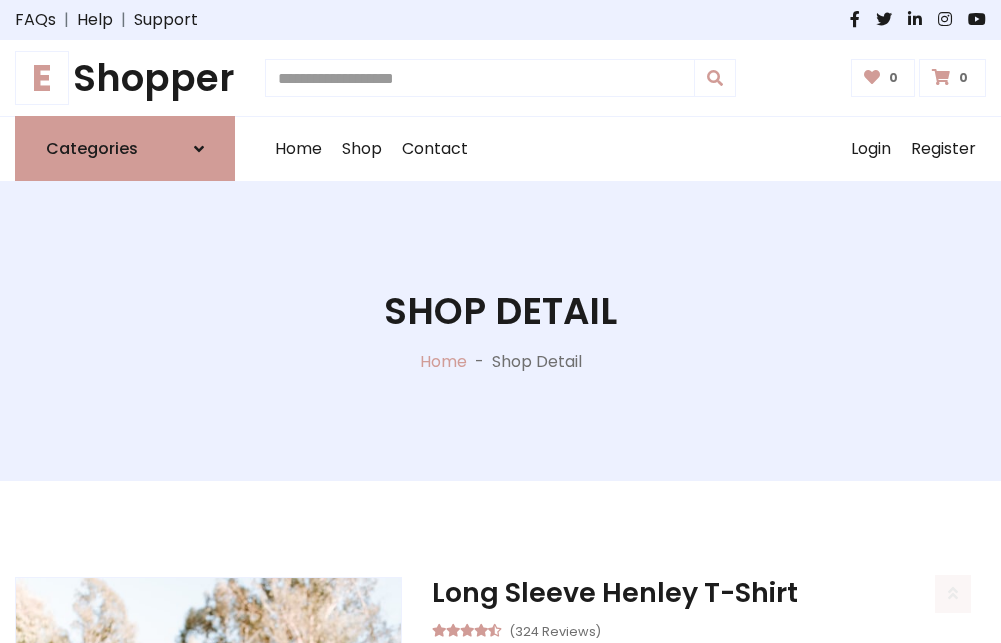 click on "M" at bounding box center (640, 774) 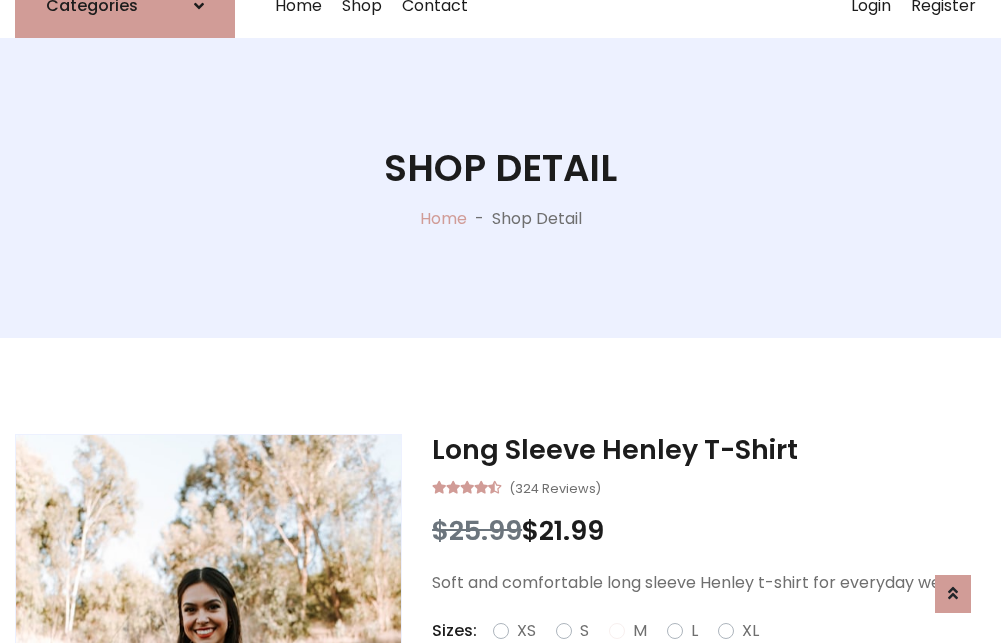 scroll, scrollTop: 167, scrollLeft: 0, axis: vertical 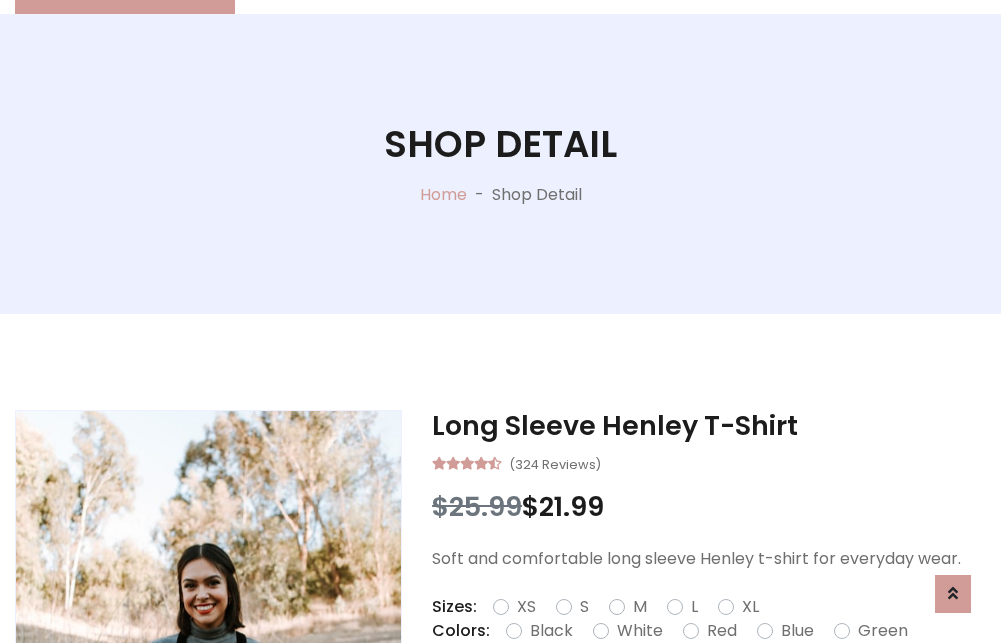 click on "Red" at bounding box center (722, 631) 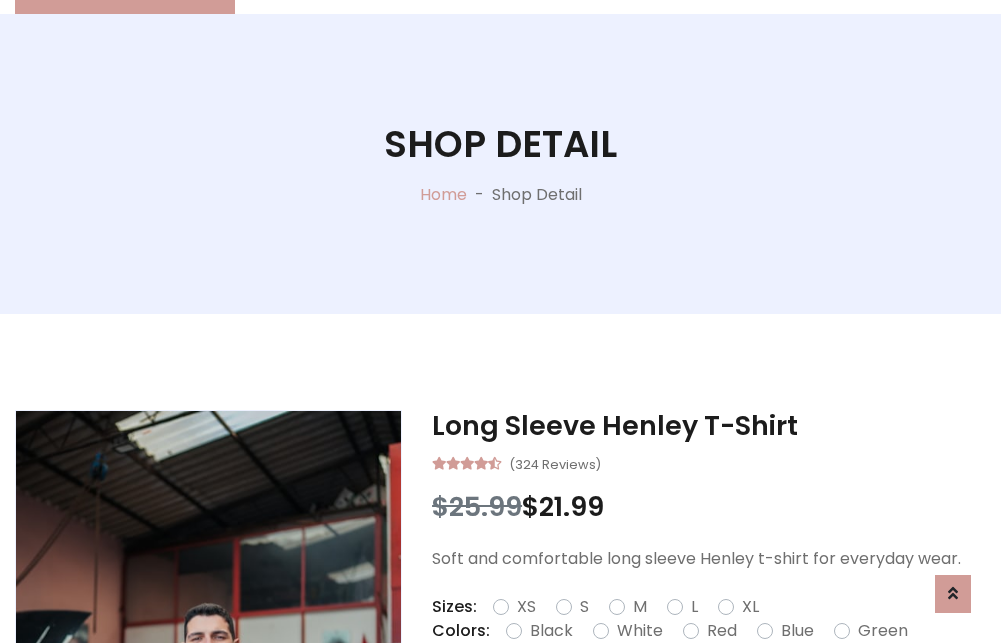 click on "Add To Cart" at bounding box center [653, 694] 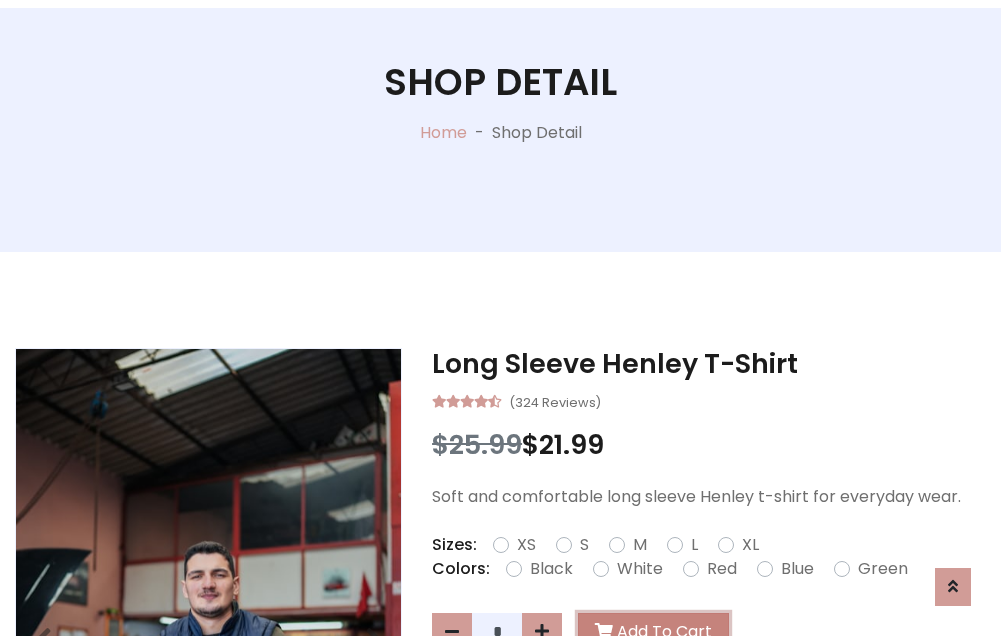 scroll, scrollTop: 0, scrollLeft: 0, axis: both 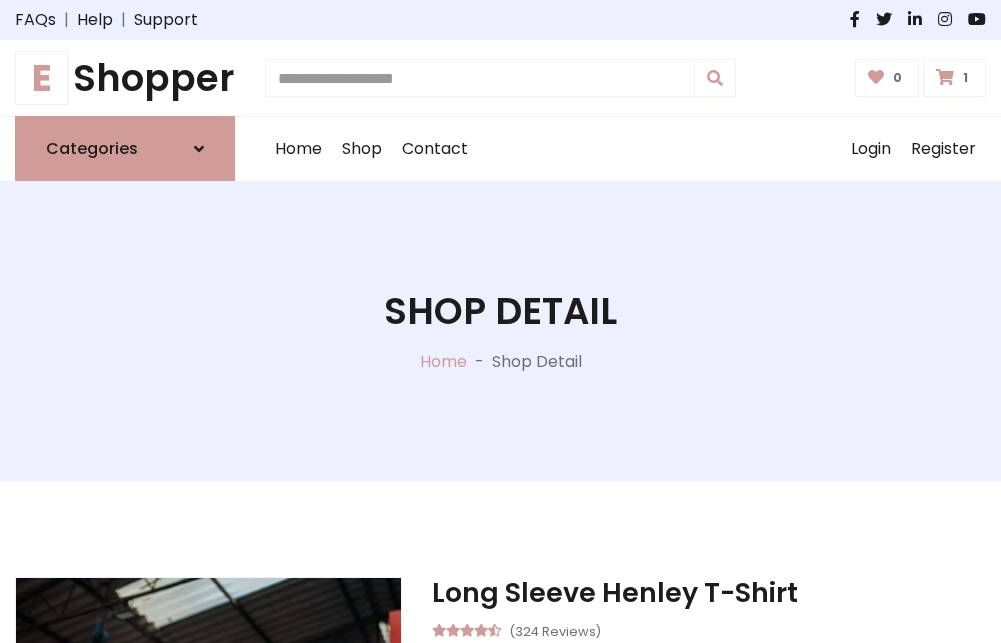 click at bounding box center (945, 77) 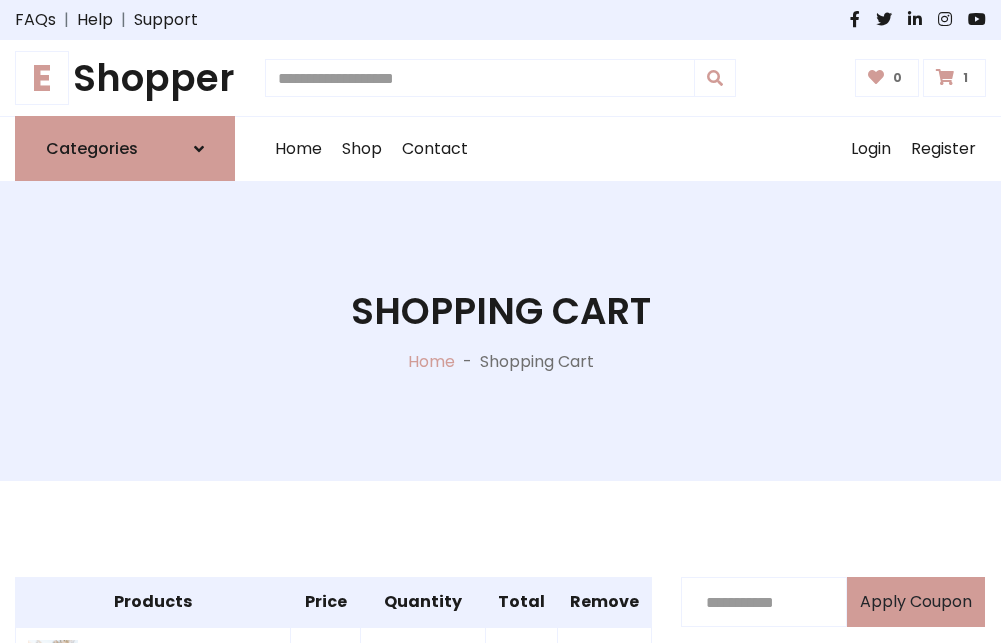 scroll, scrollTop: 474, scrollLeft: 0, axis: vertical 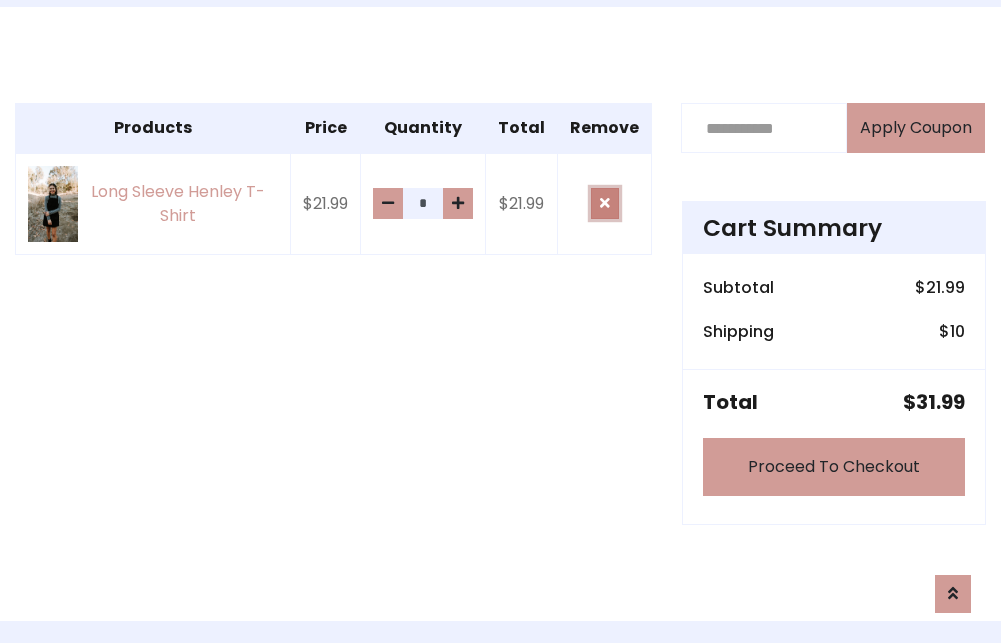 click at bounding box center (605, 203) 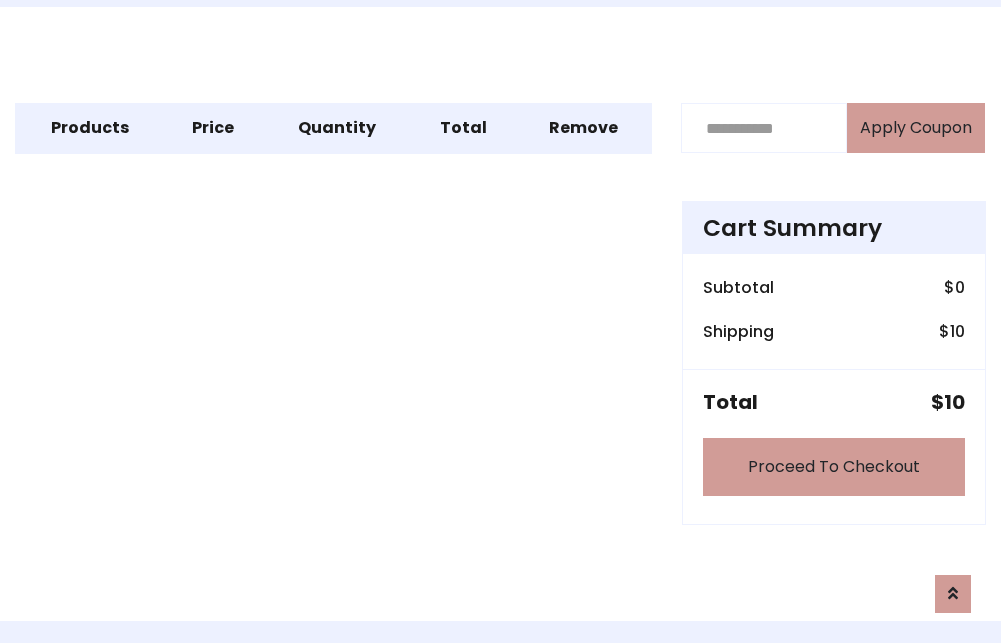 scroll, scrollTop: 247, scrollLeft: 0, axis: vertical 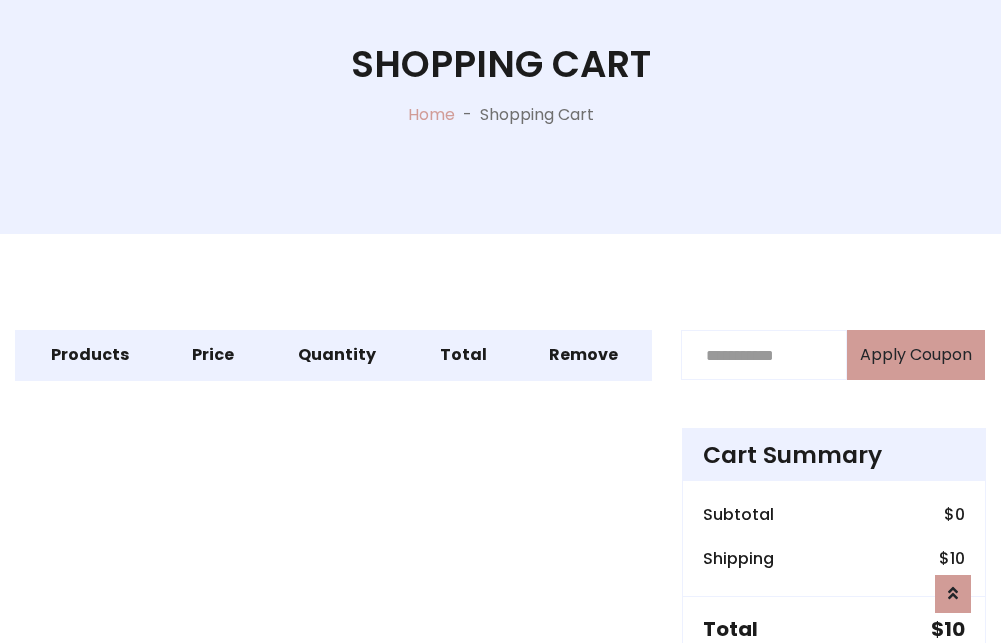 click on "Proceed To Checkout" at bounding box center (834, 694) 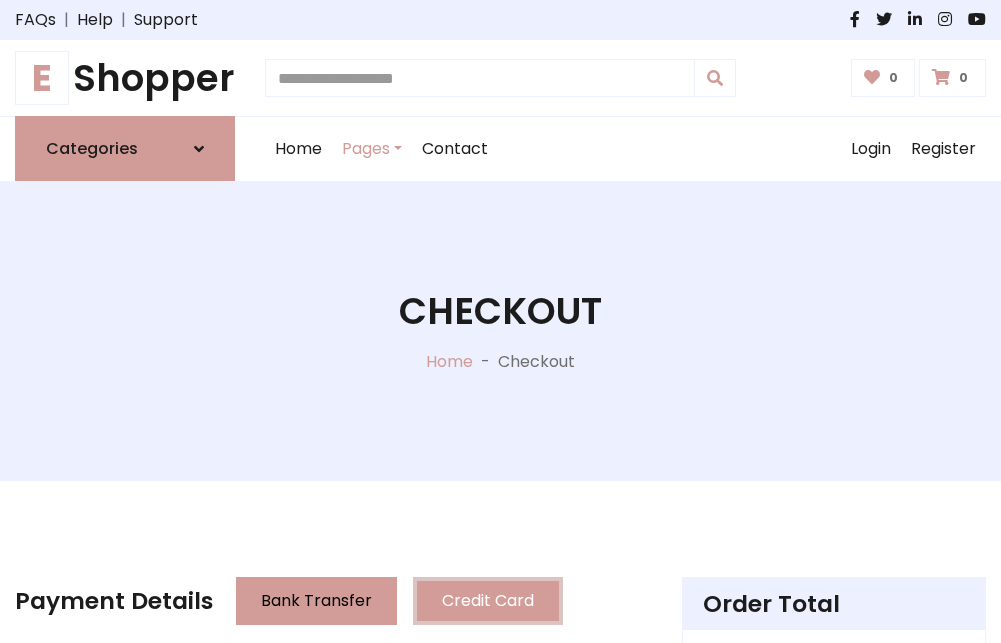 scroll, scrollTop: 137, scrollLeft: 0, axis: vertical 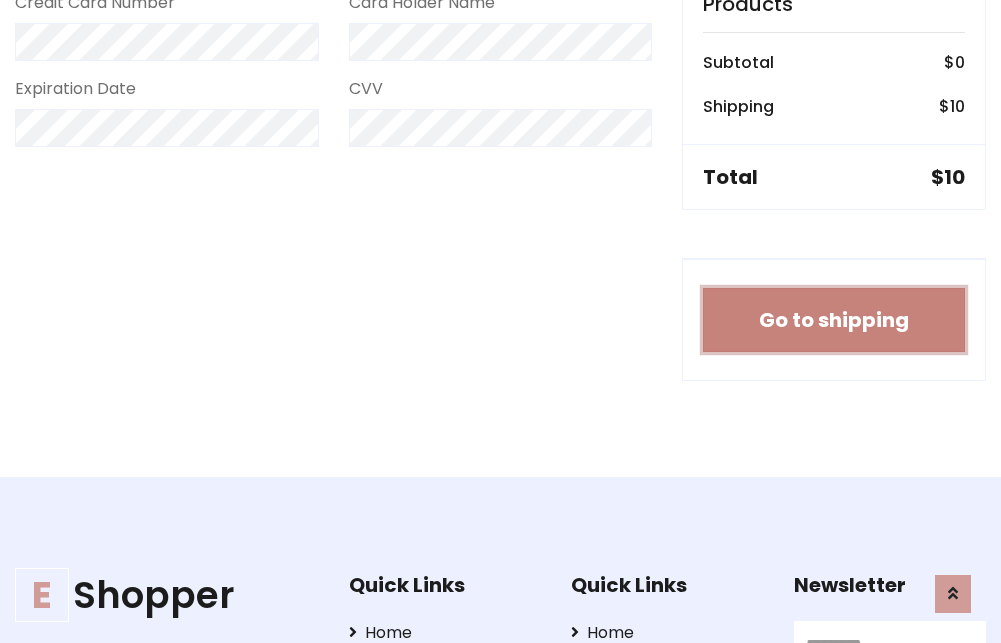 click on "Go to shipping" at bounding box center (834, 320) 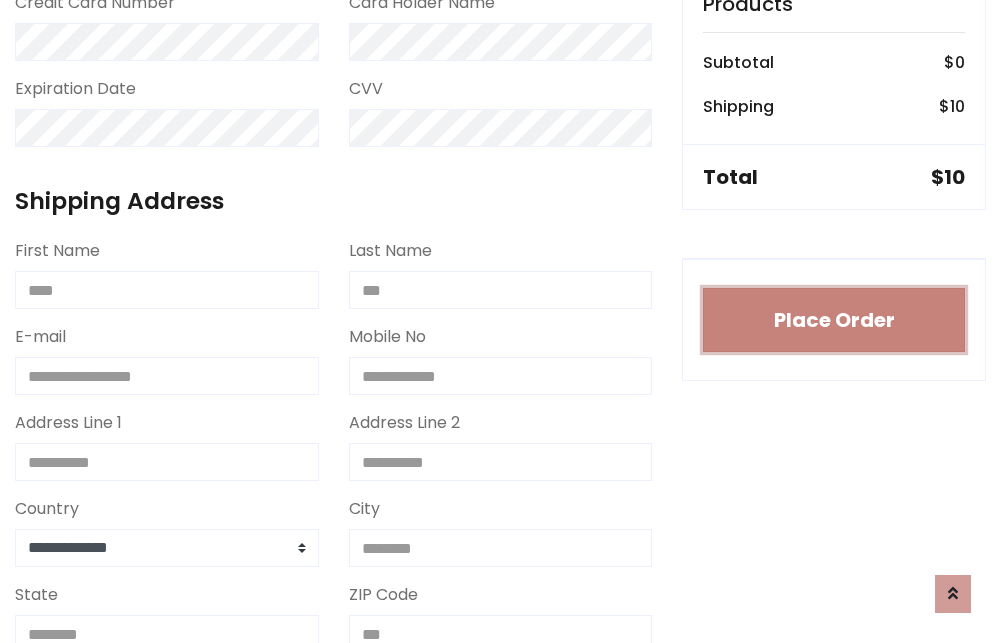 type 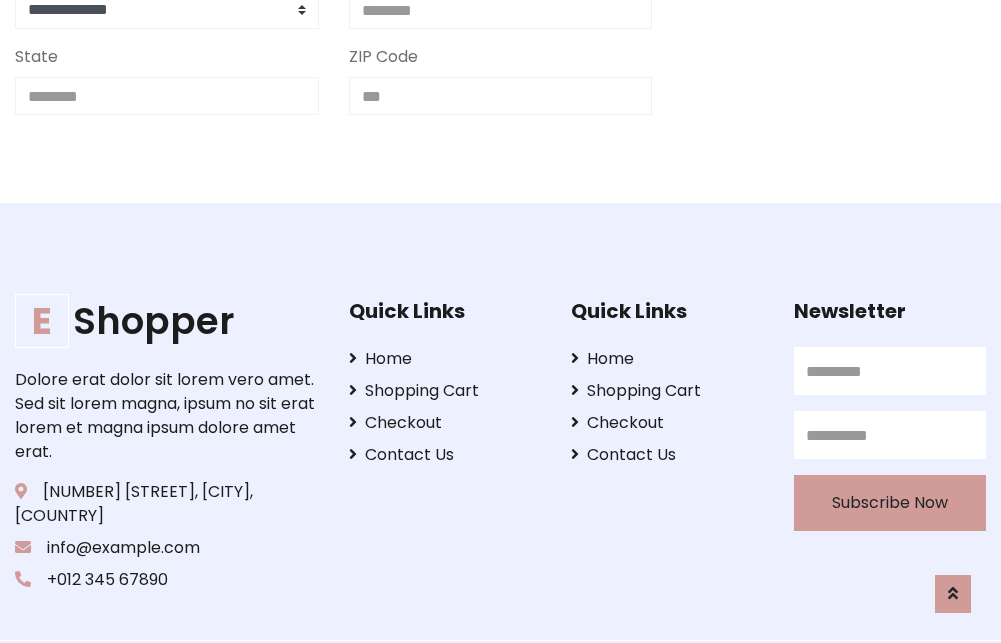 scroll, scrollTop: 713, scrollLeft: 0, axis: vertical 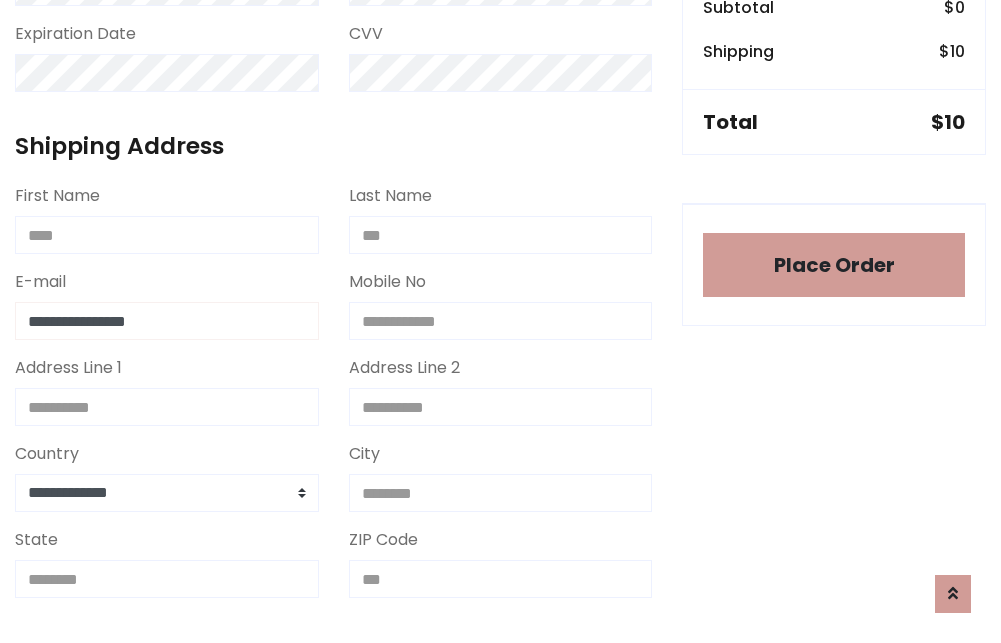 type on "**********" 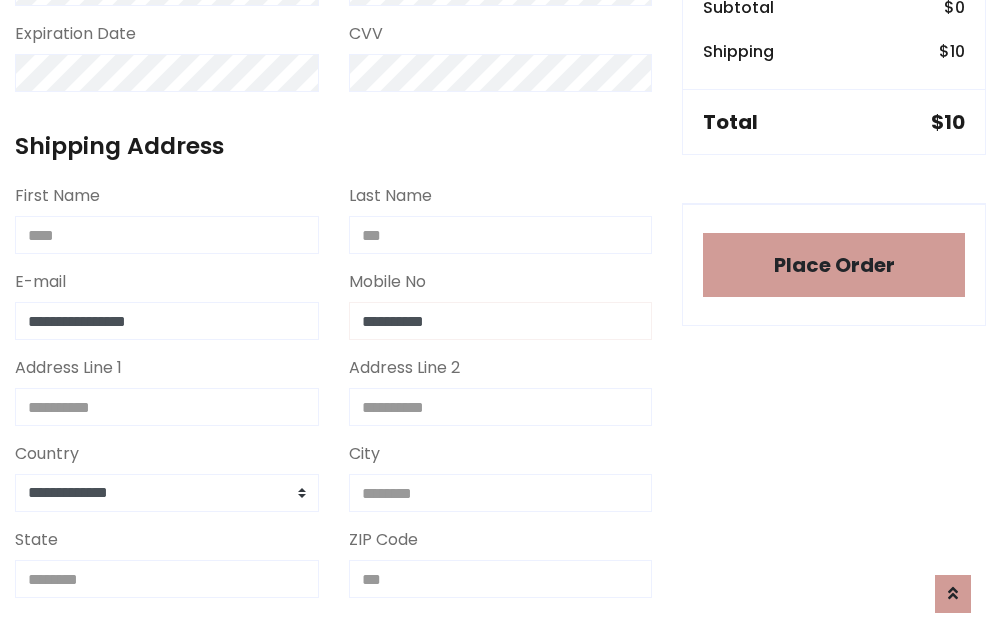 type on "**********" 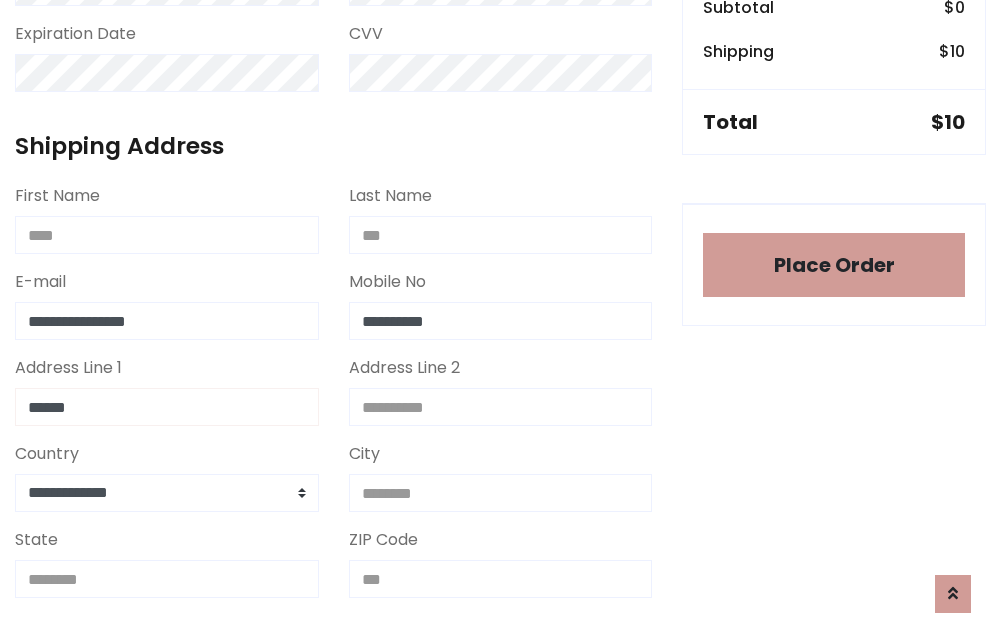 type on "******" 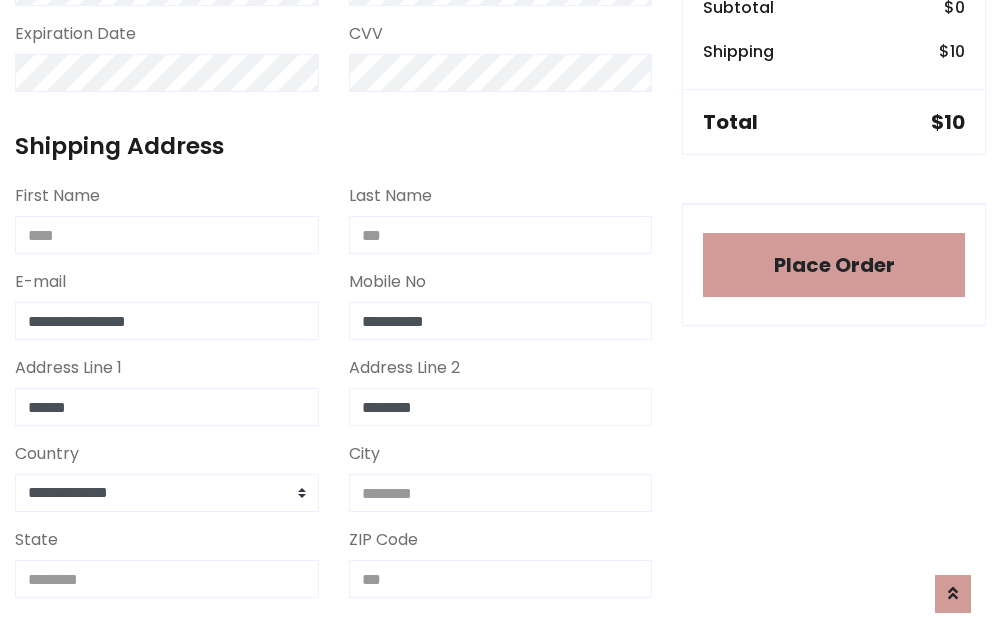 type on "********" 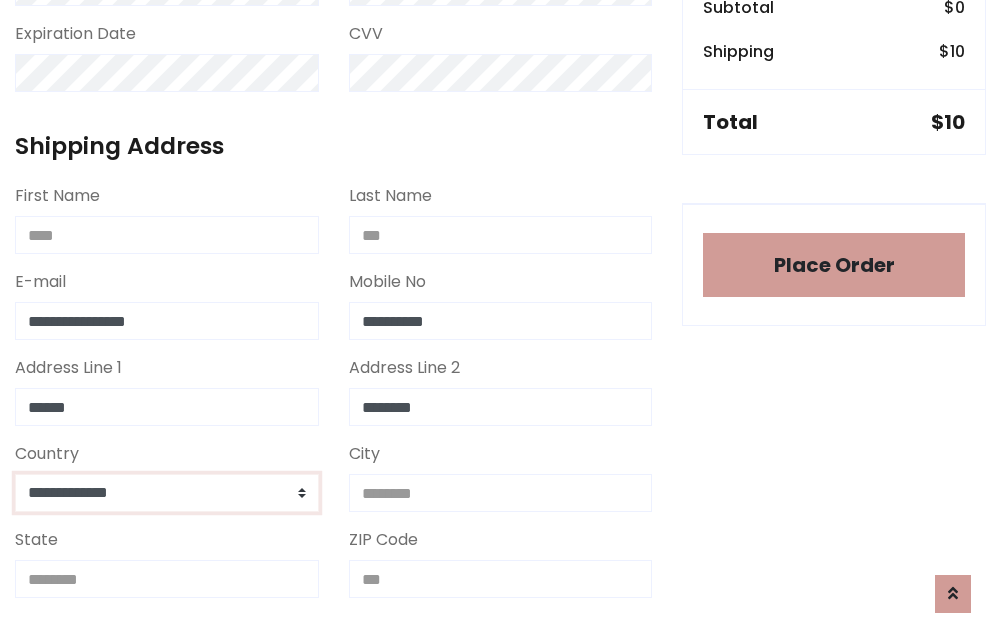 select on "*******" 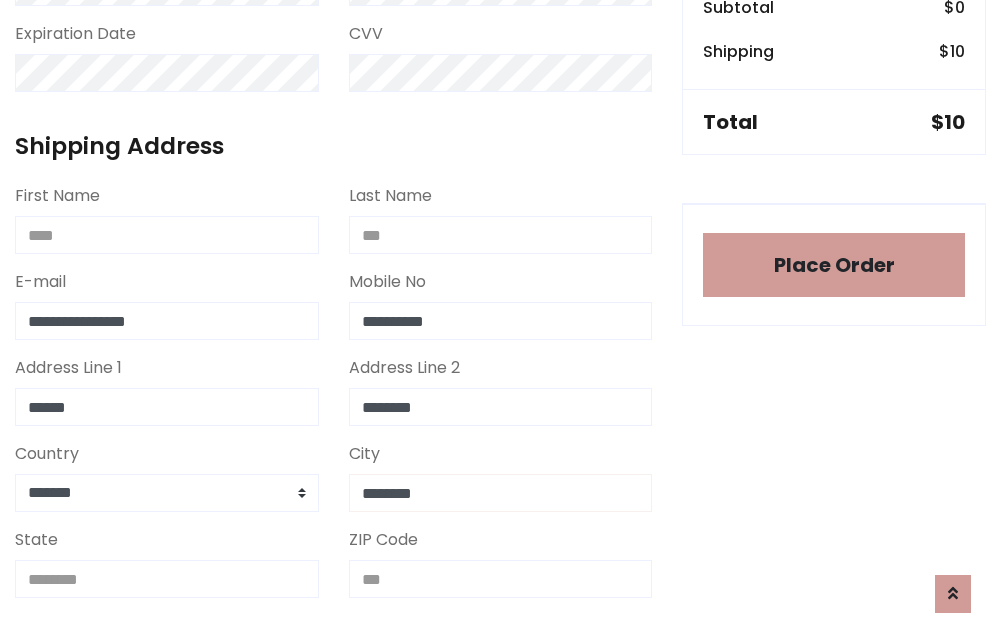 type on "********" 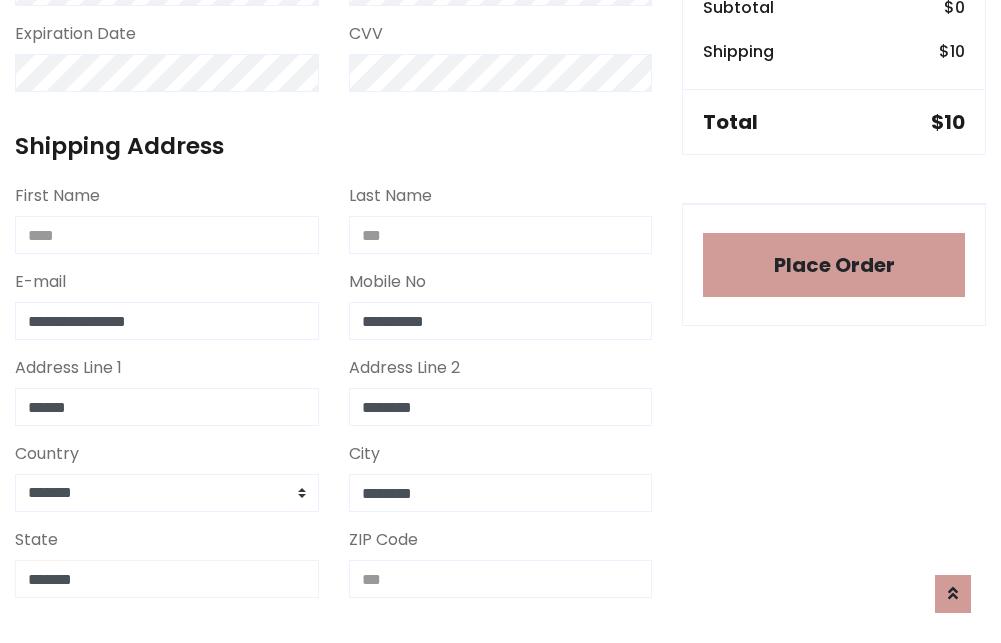 type on "*******" 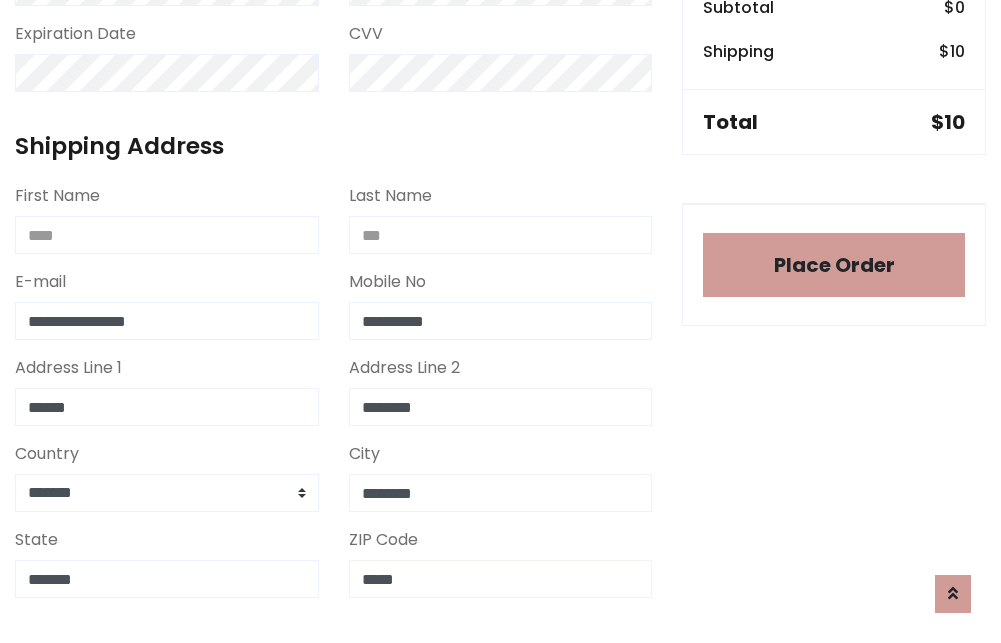 scroll, scrollTop: 403, scrollLeft: 0, axis: vertical 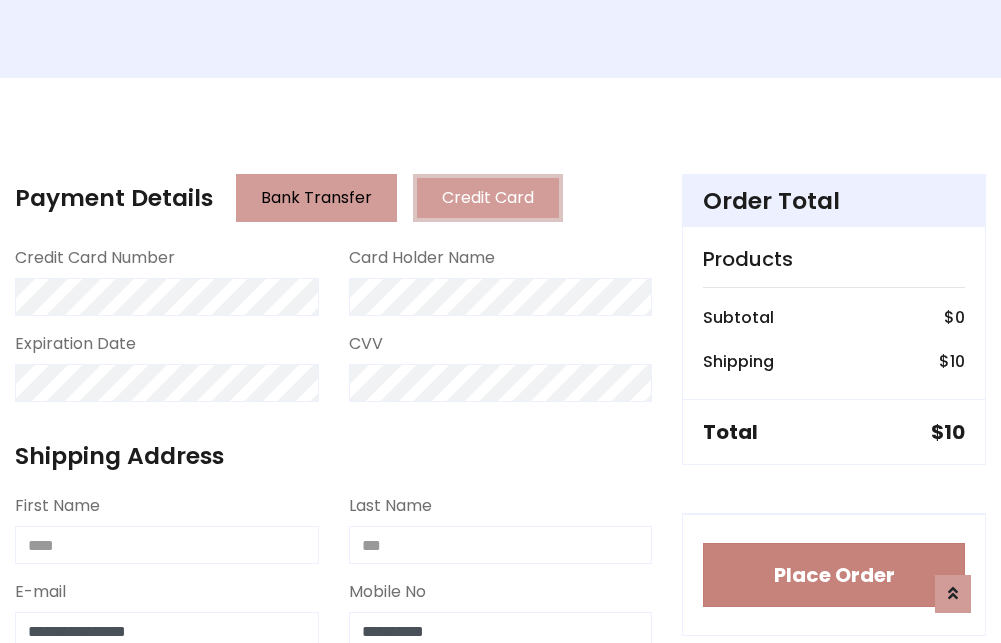 type on "*****" 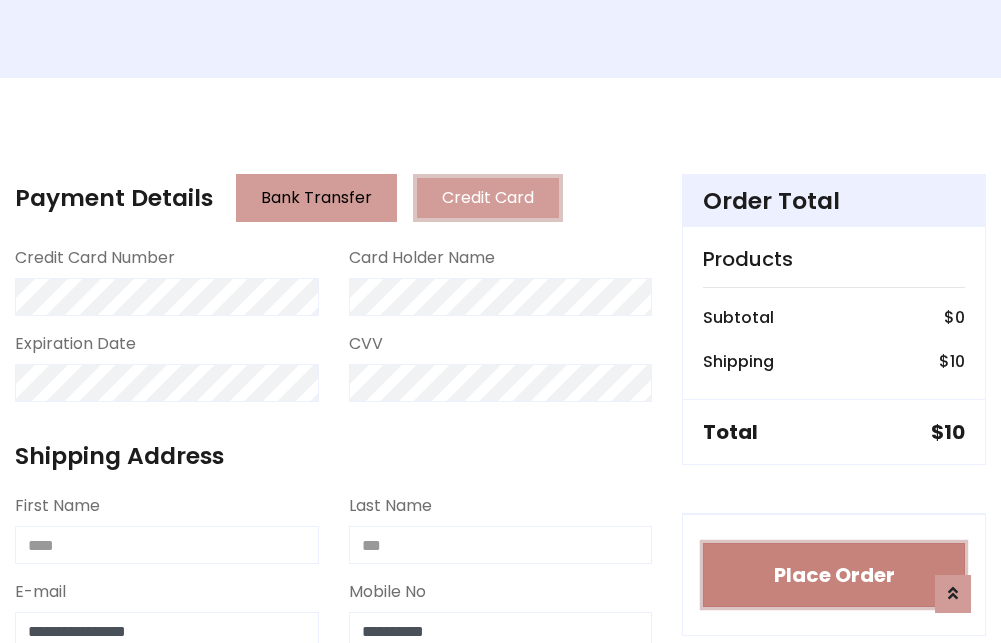 click on "Place Order" at bounding box center [834, 575] 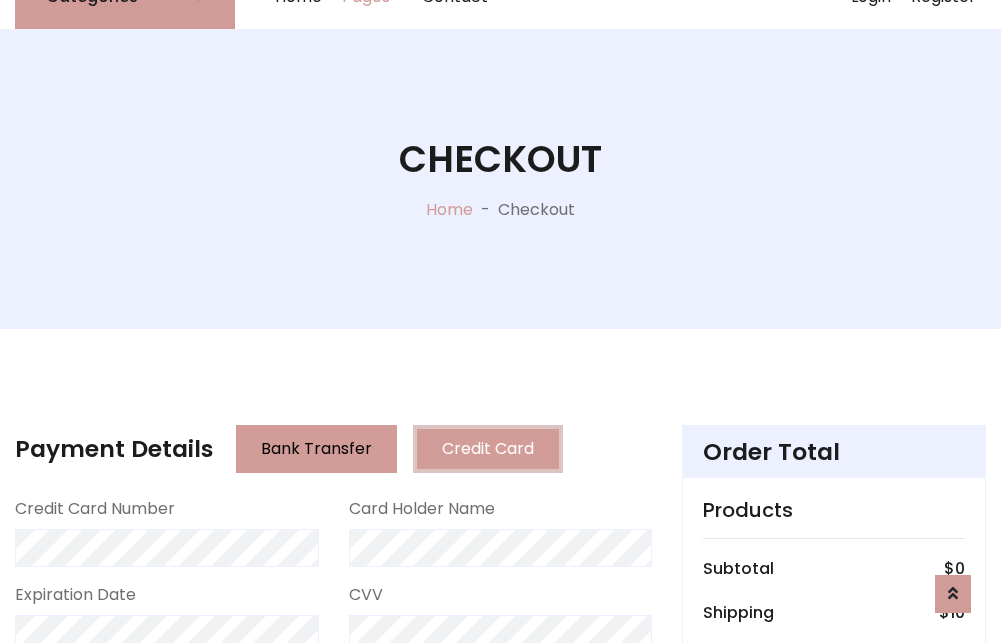 scroll, scrollTop: 0, scrollLeft: 0, axis: both 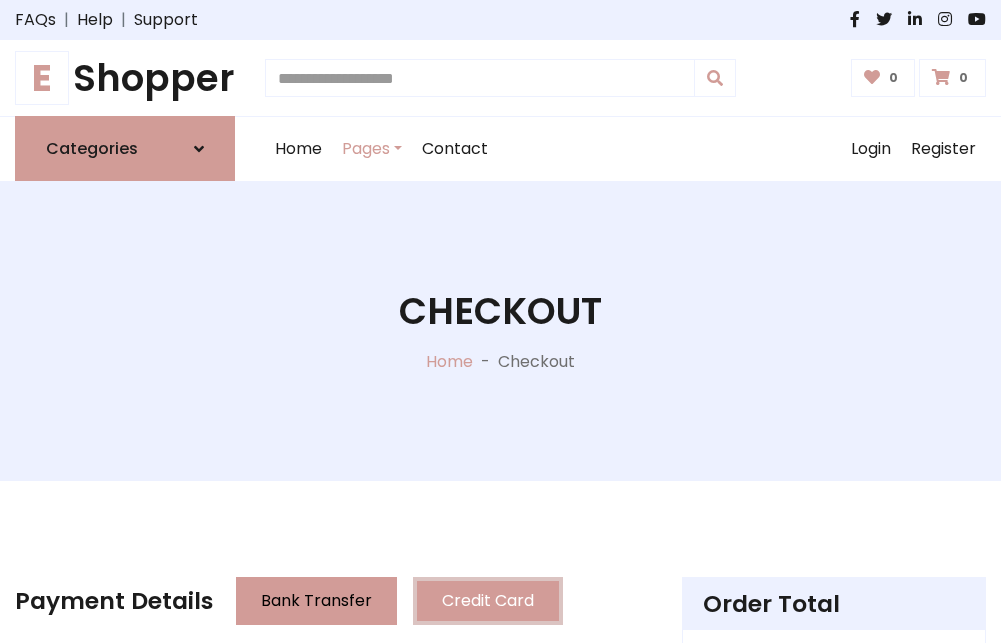 click on "E Shopper" at bounding box center [125, 78] 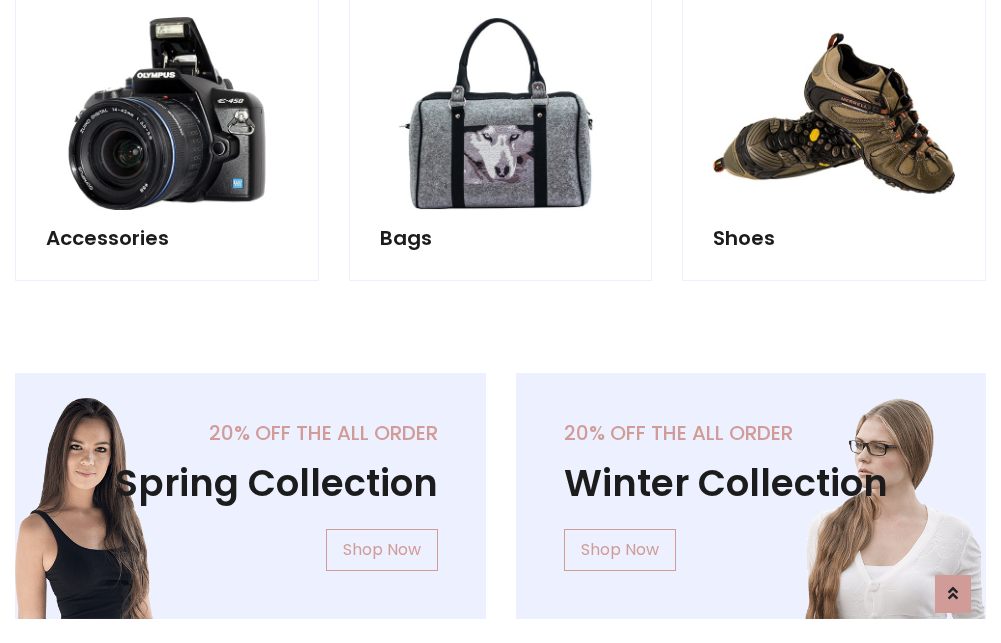 scroll, scrollTop: 770, scrollLeft: 0, axis: vertical 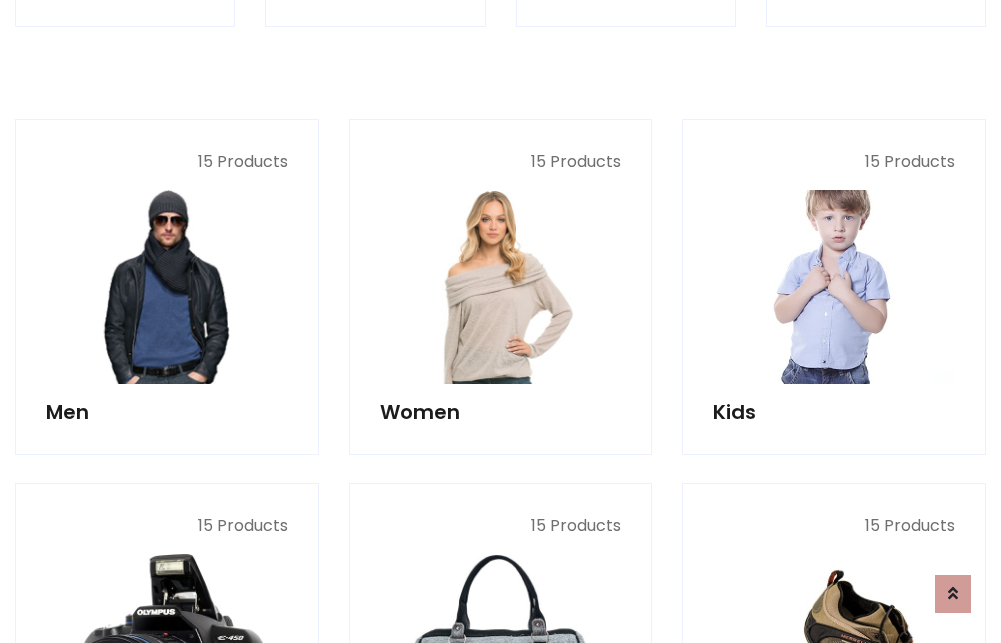 click at bounding box center [834, 287] 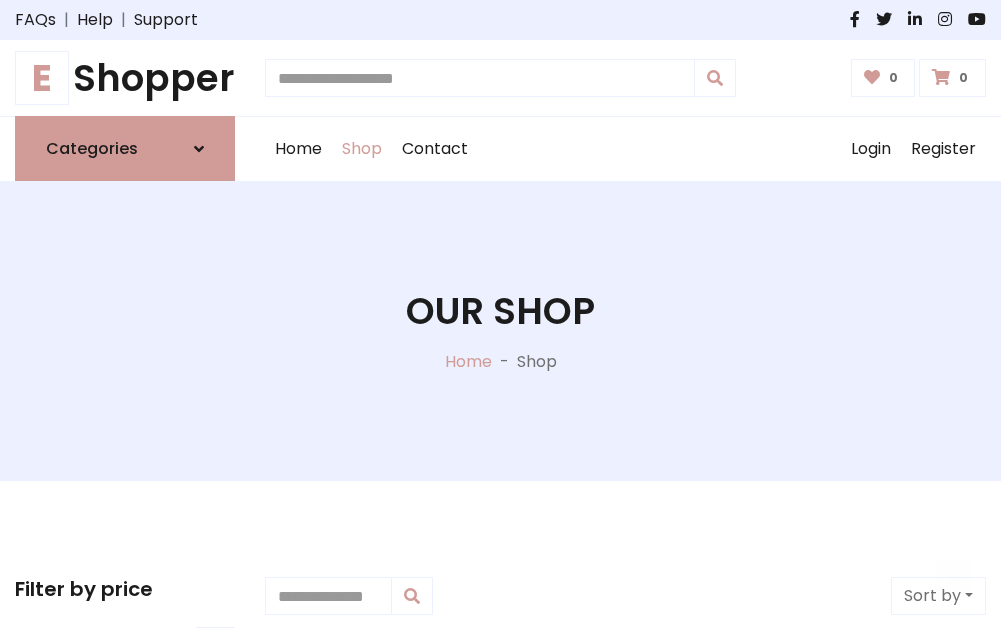 scroll, scrollTop: 549, scrollLeft: 0, axis: vertical 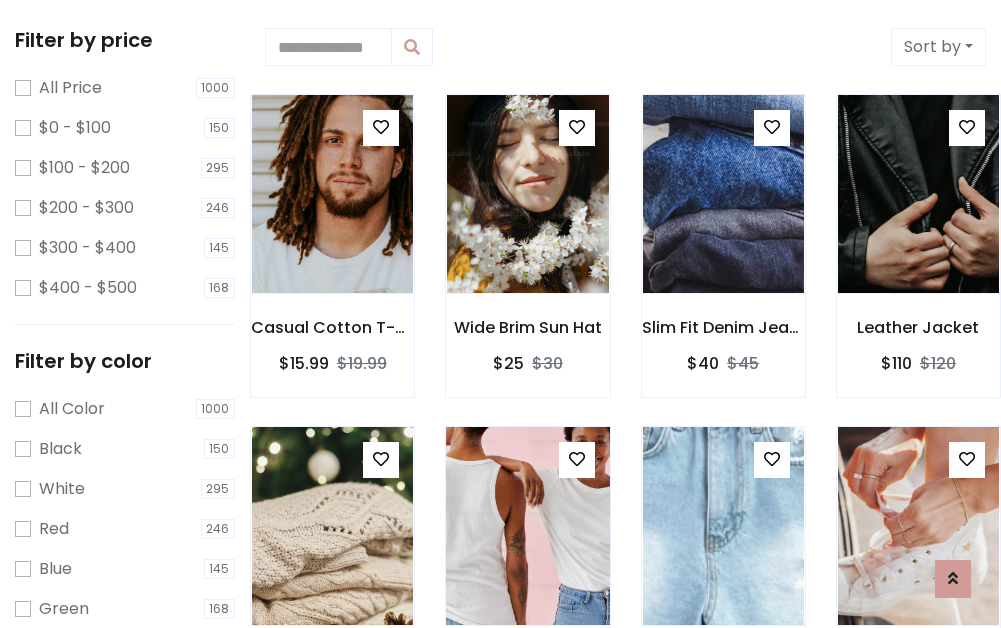 click at bounding box center (577, 459) 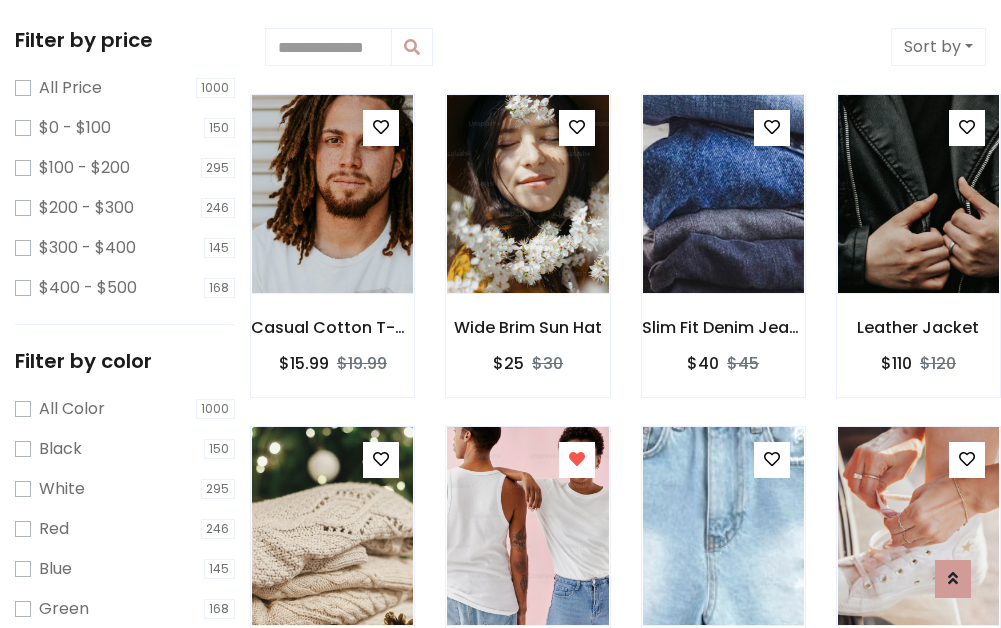 click at bounding box center (723, 857) 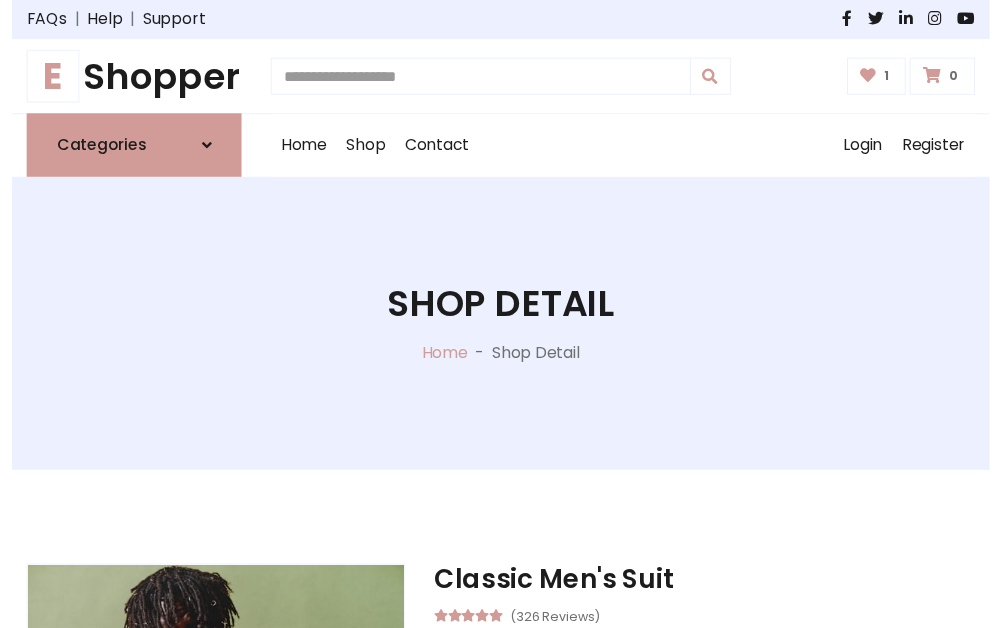 scroll, scrollTop: 262, scrollLeft: 0, axis: vertical 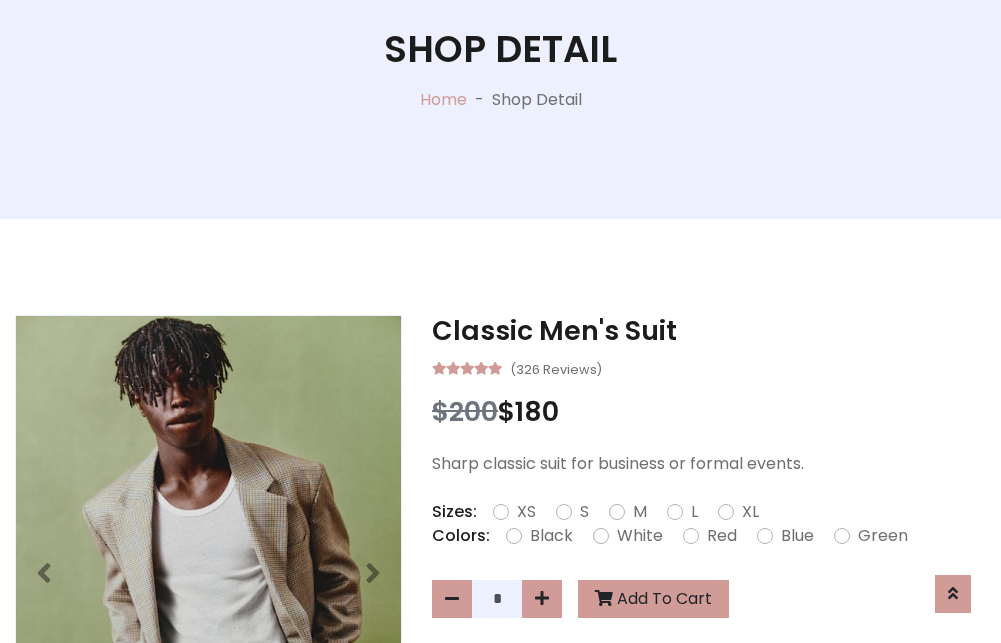 click on "XL" at bounding box center [750, 512] 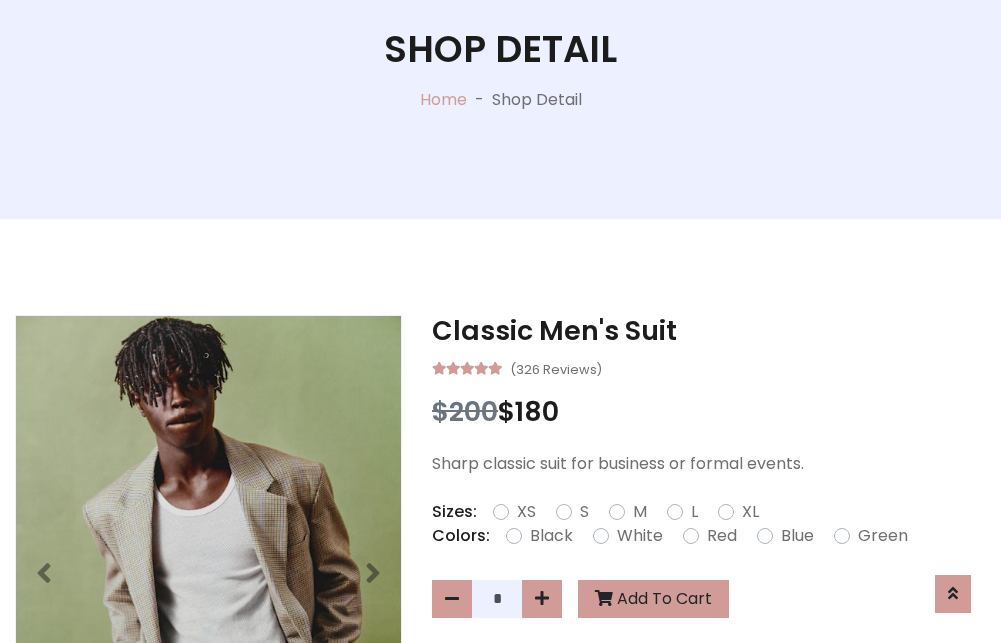 click on "Black" at bounding box center (551, 536) 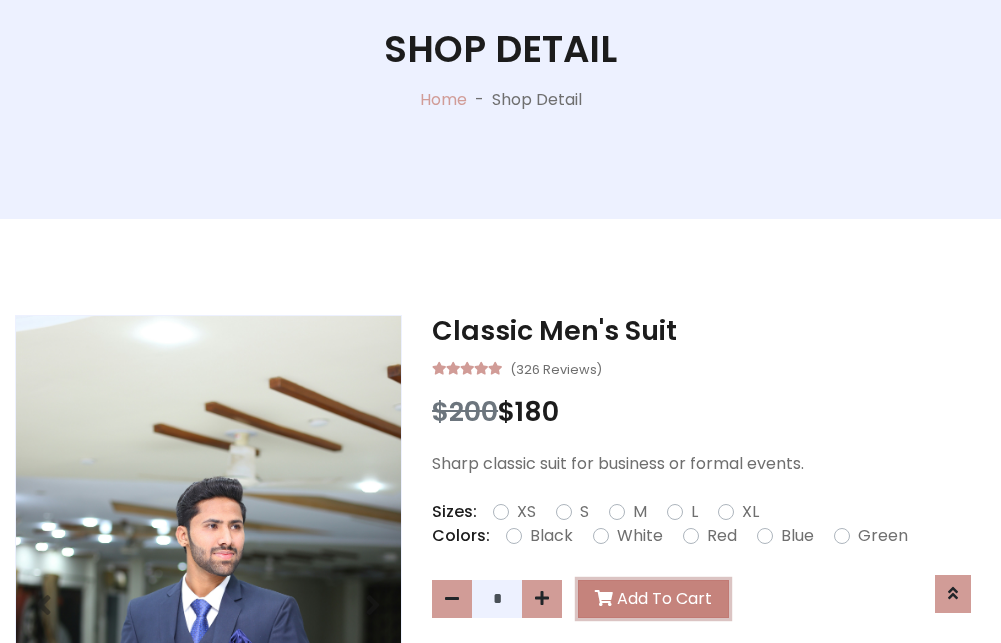 click on "Add To Cart" at bounding box center (653, 599) 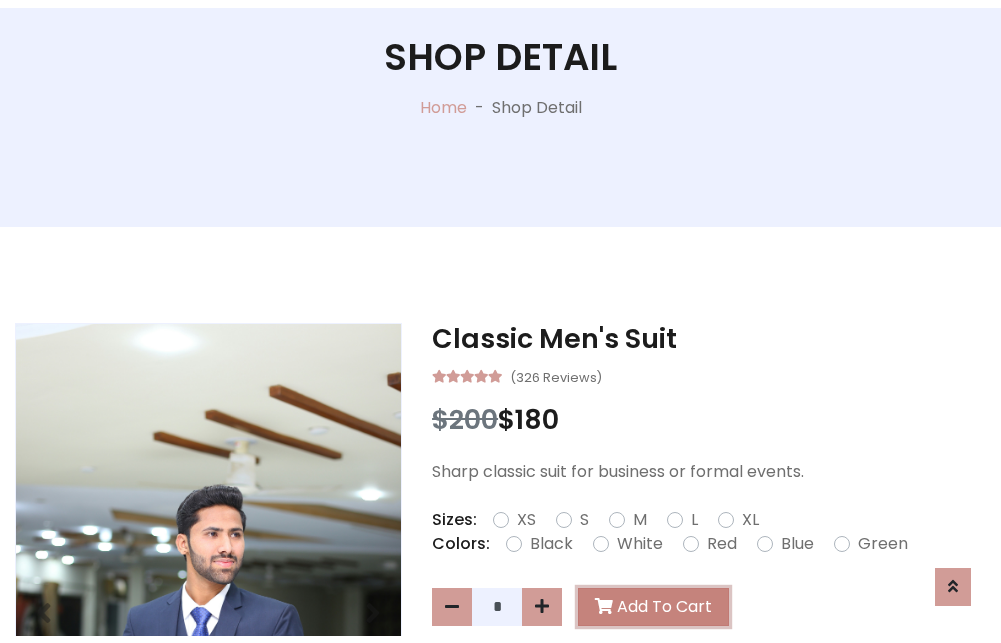 scroll, scrollTop: 0, scrollLeft: 0, axis: both 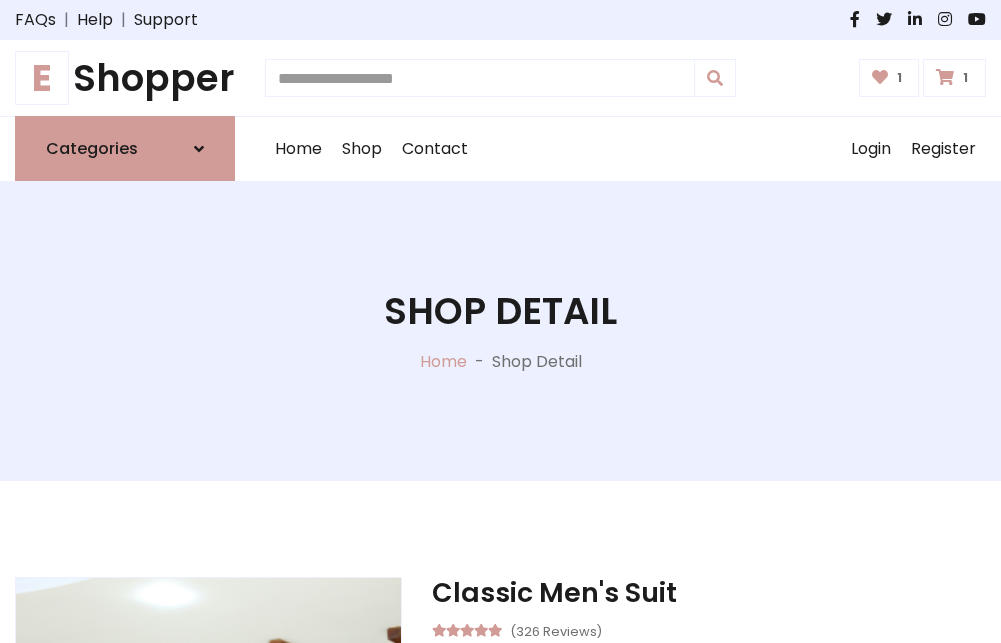 click at bounding box center [945, 77] 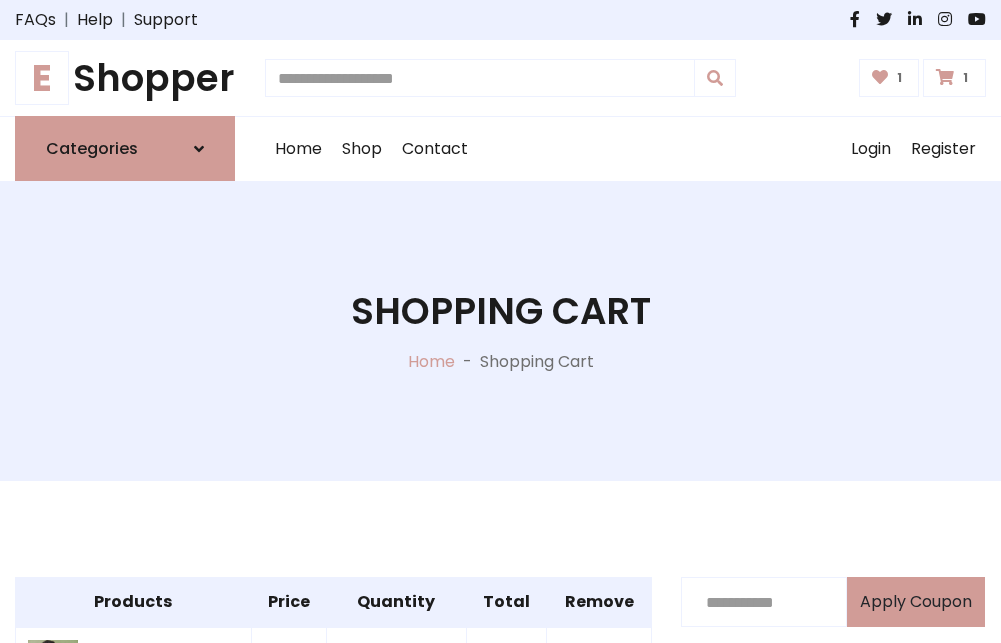 scroll, scrollTop: 570, scrollLeft: 0, axis: vertical 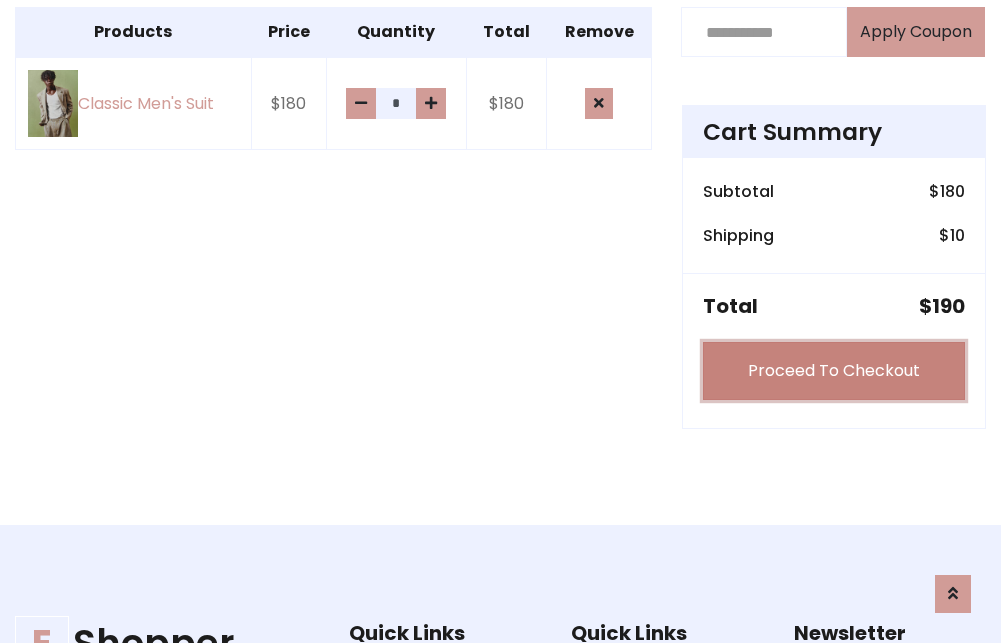 click on "Proceed To Checkout" at bounding box center [834, 371] 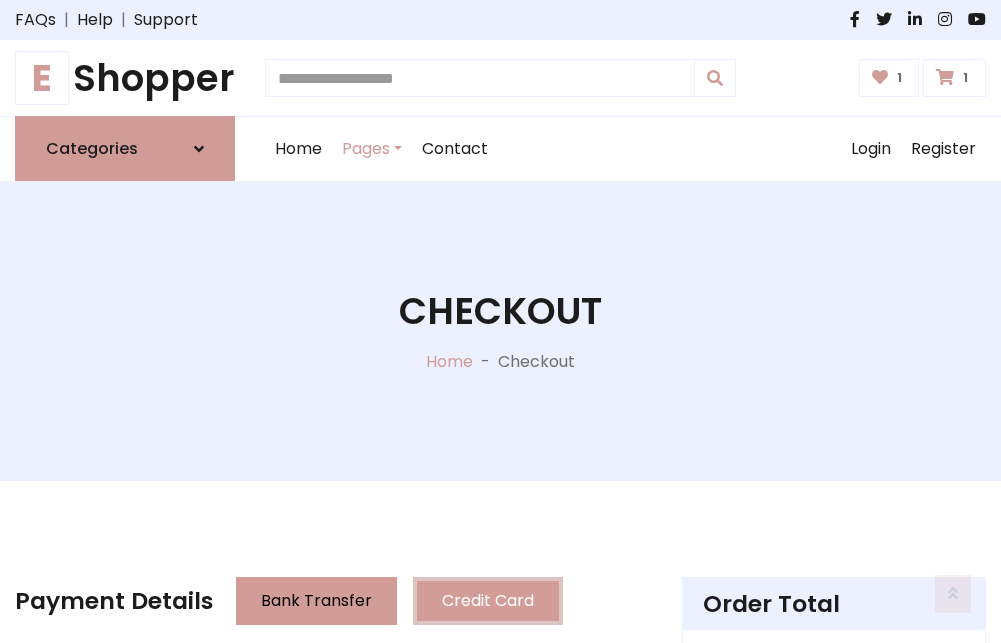 scroll, scrollTop: 201, scrollLeft: 0, axis: vertical 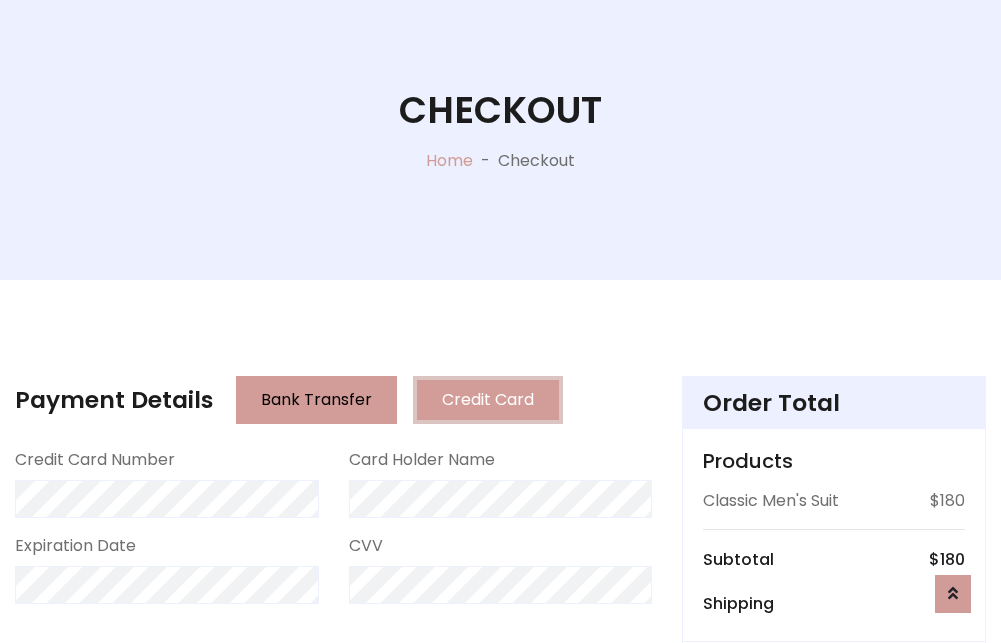 click on "Go to shipping" at bounding box center [834, 817] 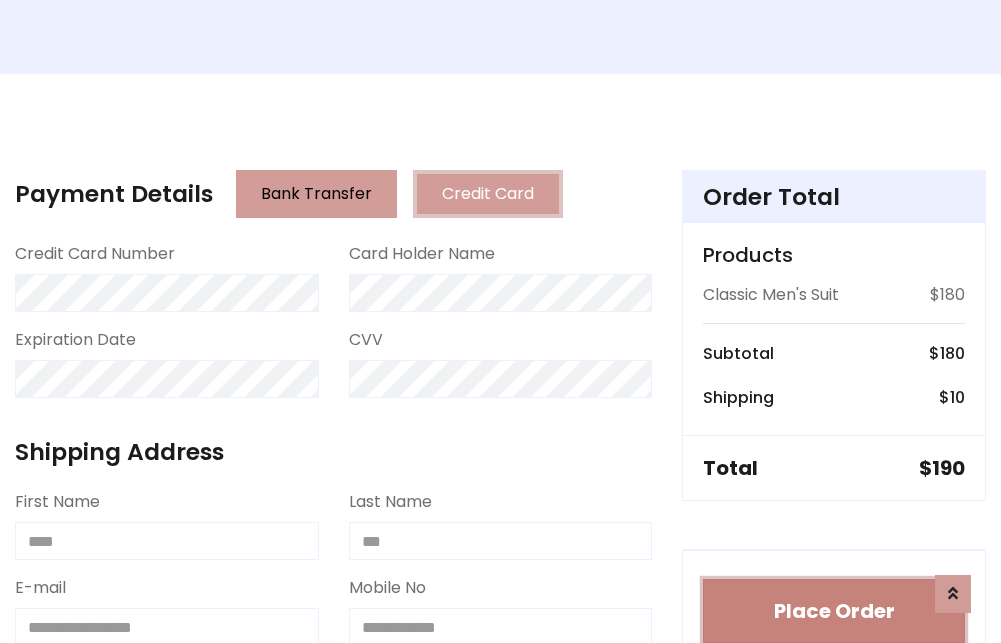 type 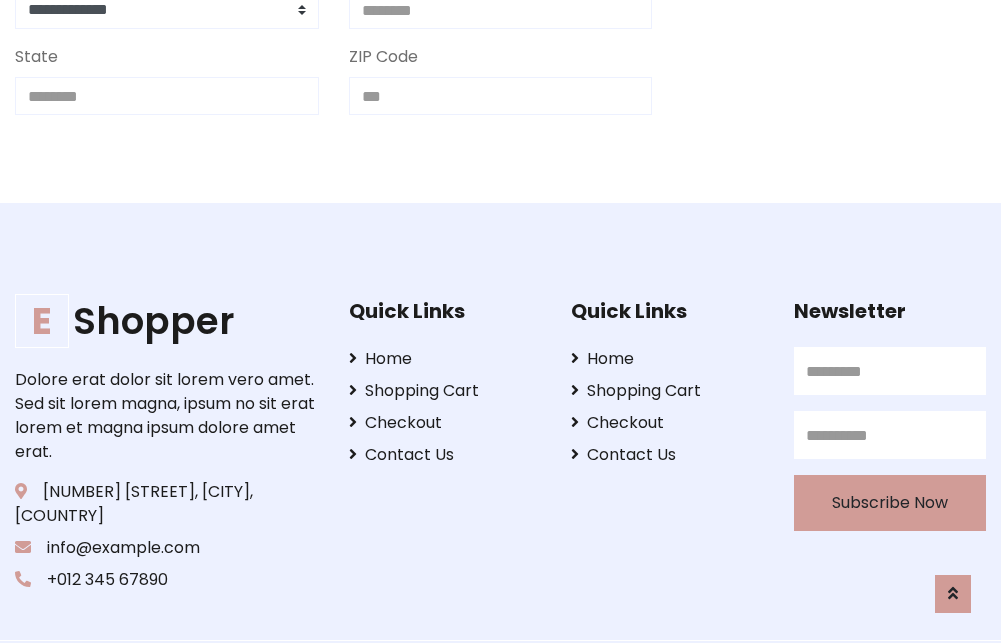 scroll, scrollTop: 713, scrollLeft: 0, axis: vertical 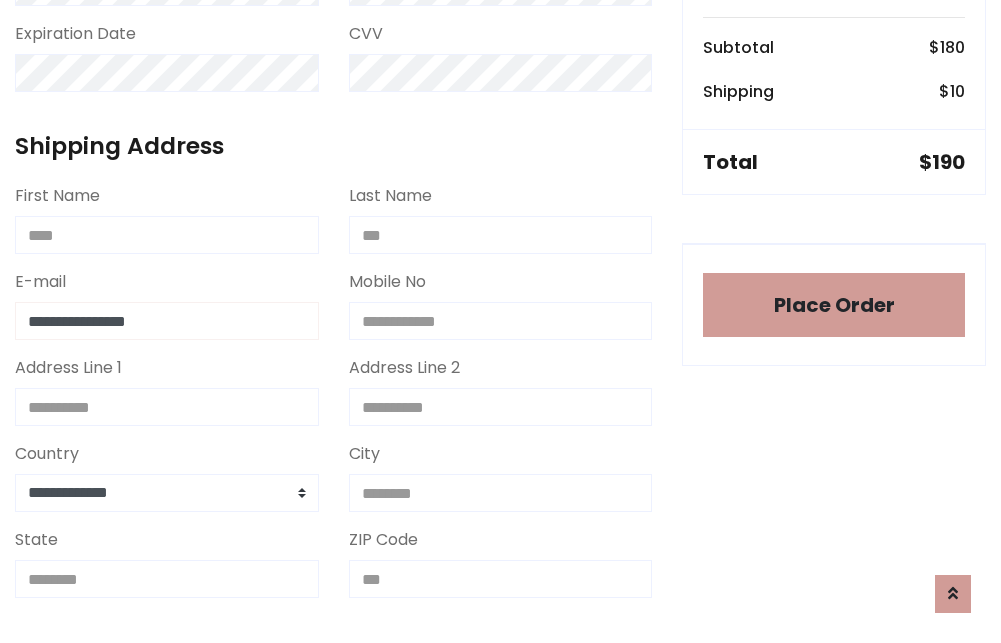 type on "**********" 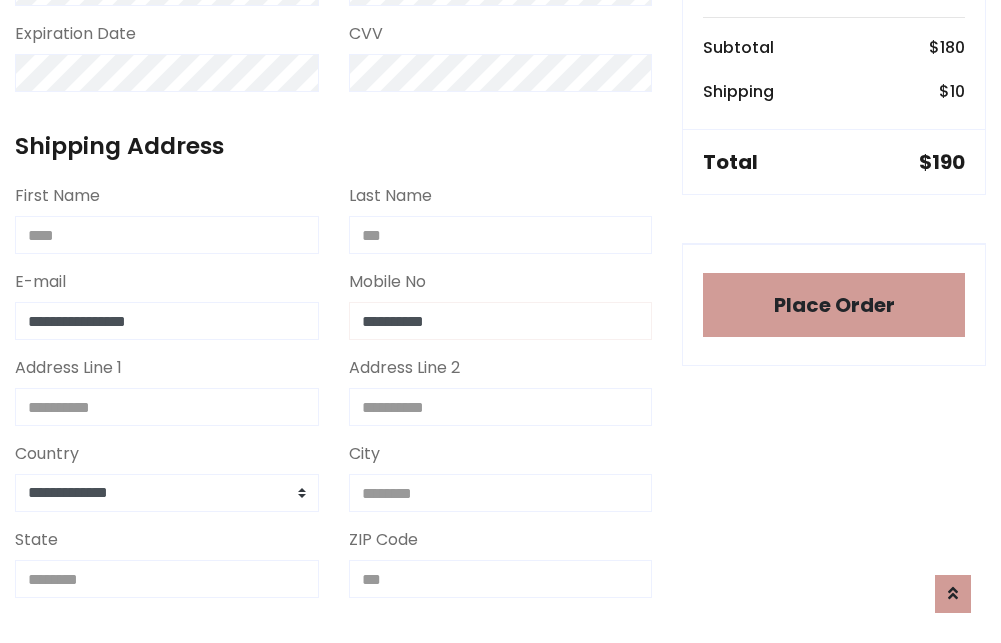 scroll, scrollTop: 573, scrollLeft: 0, axis: vertical 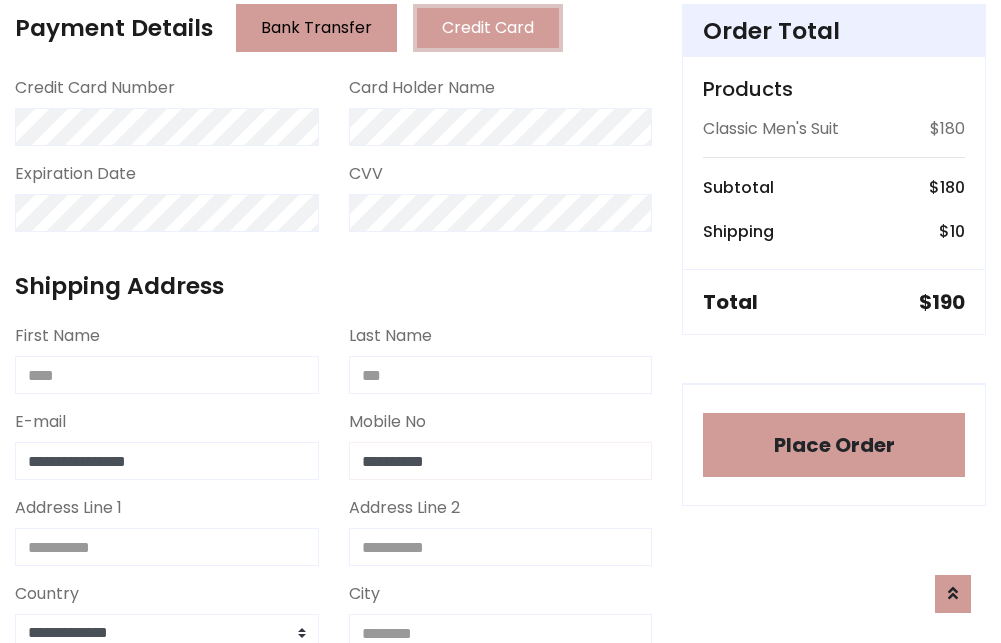 type on "**********" 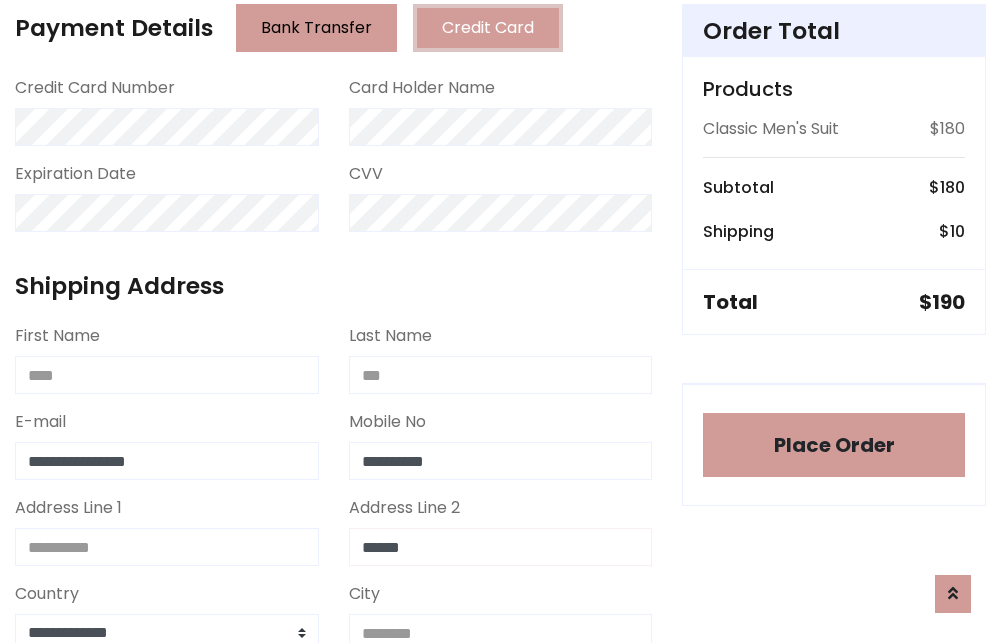 type on "******" 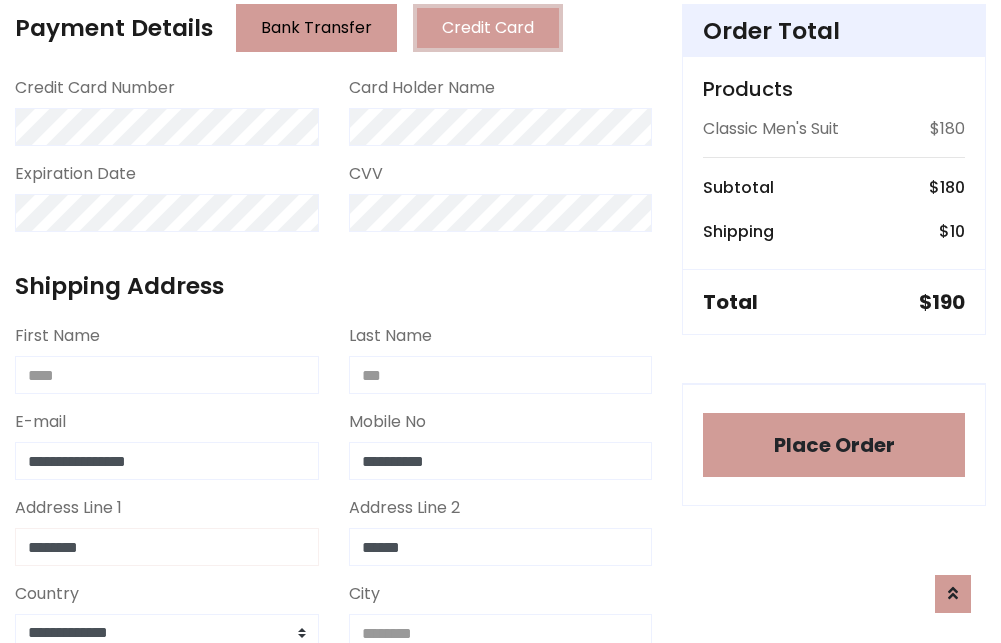 type on "********" 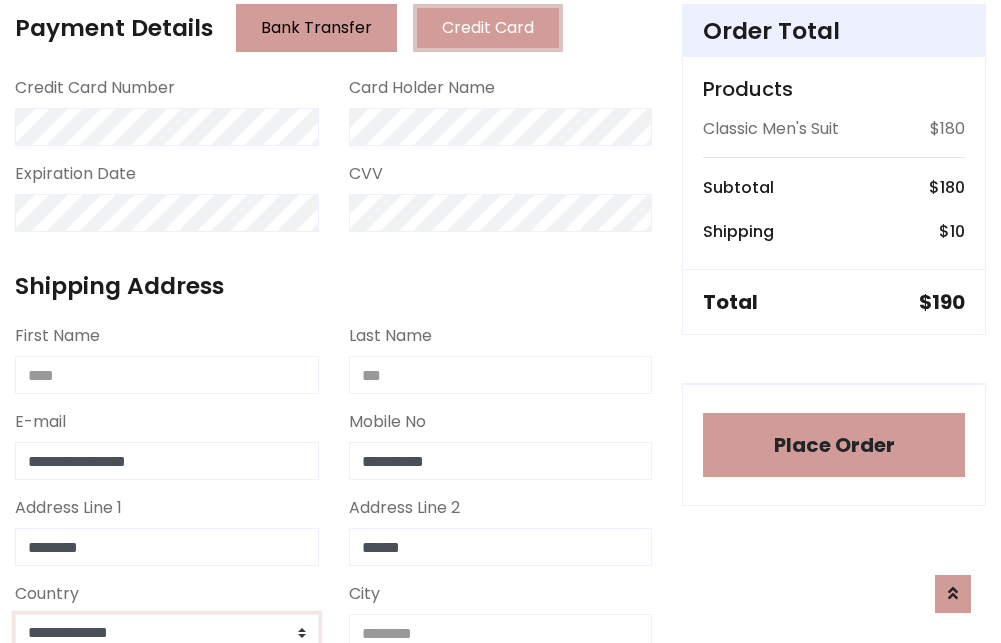 select on "*******" 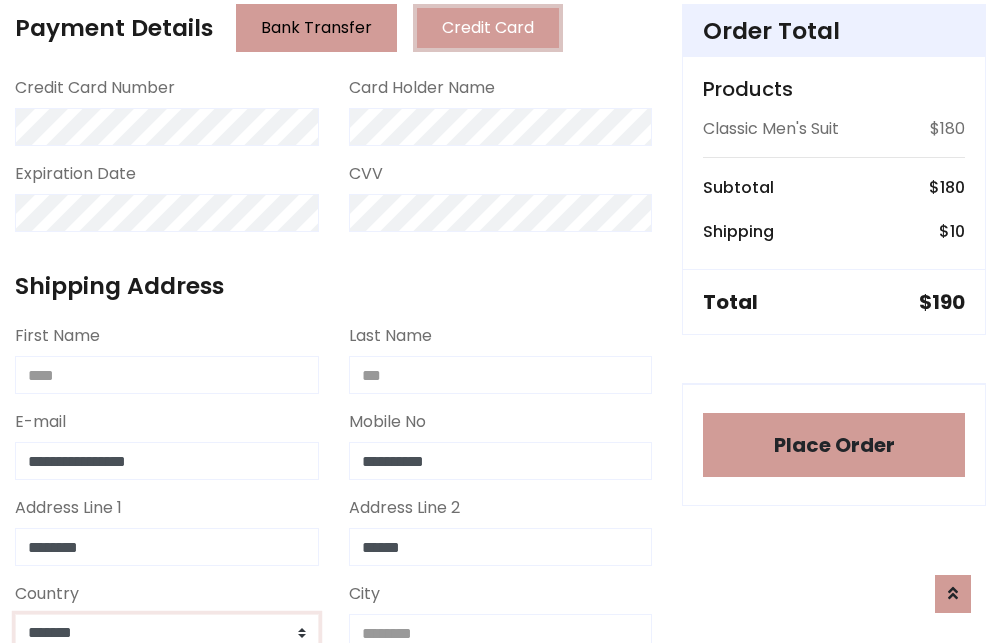 scroll, scrollTop: 583, scrollLeft: 0, axis: vertical 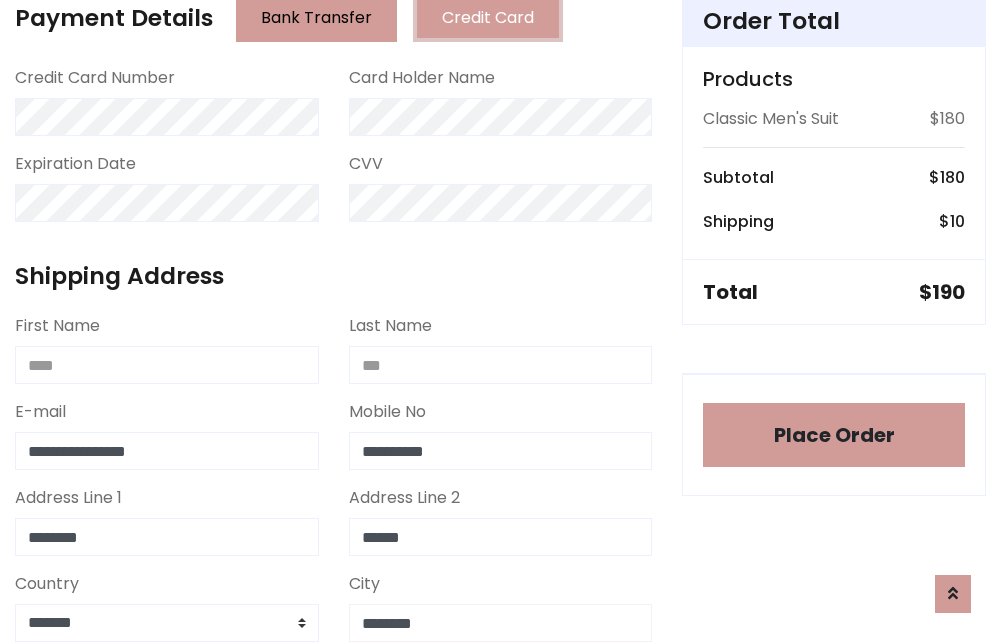 type on "********" 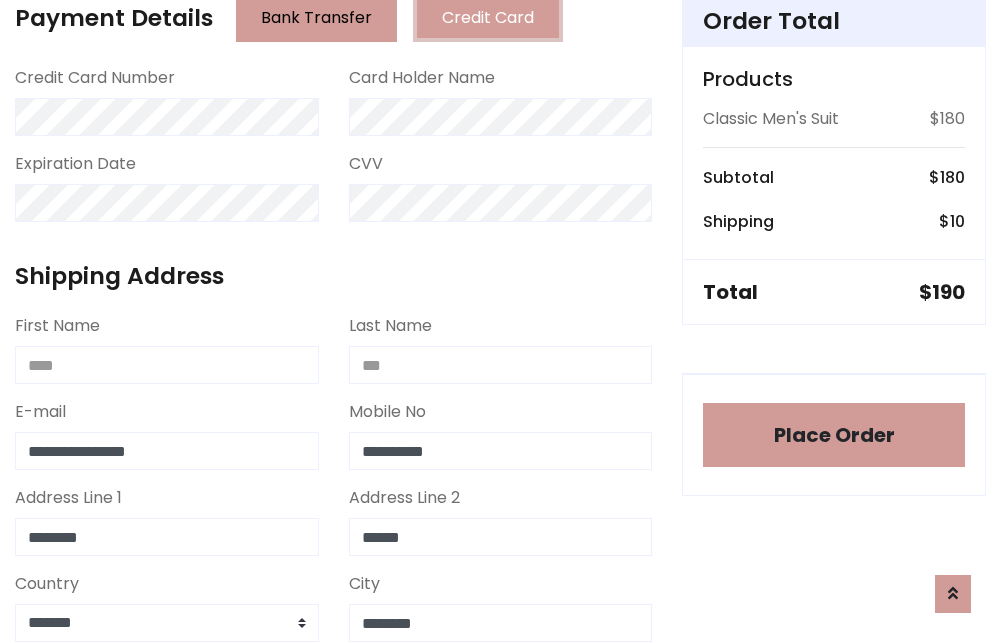 scroll, scrollTop: 971, scrollLeft: 0, axis: vertical 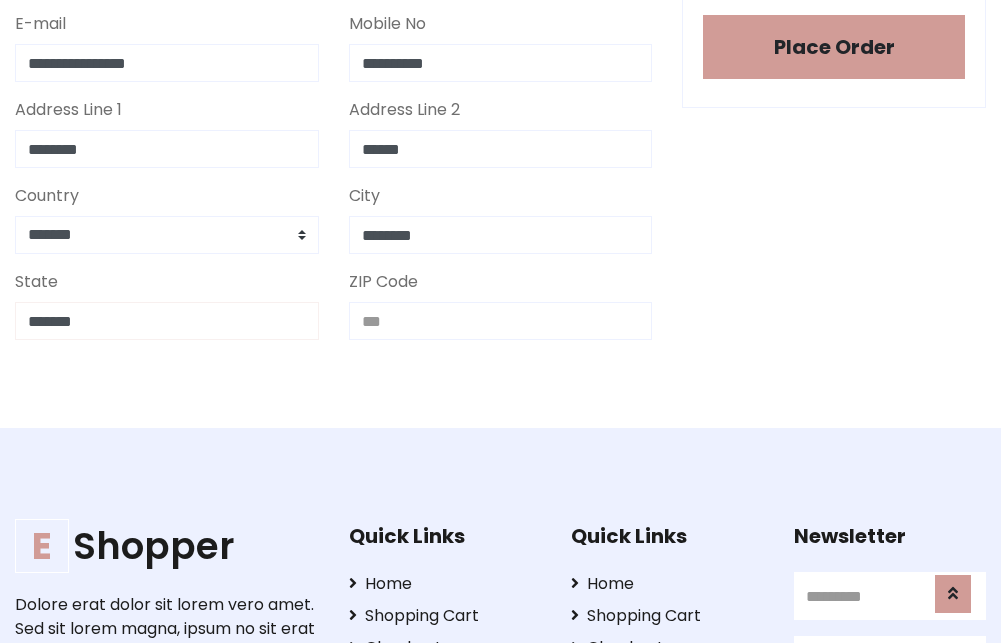 type on "*******" 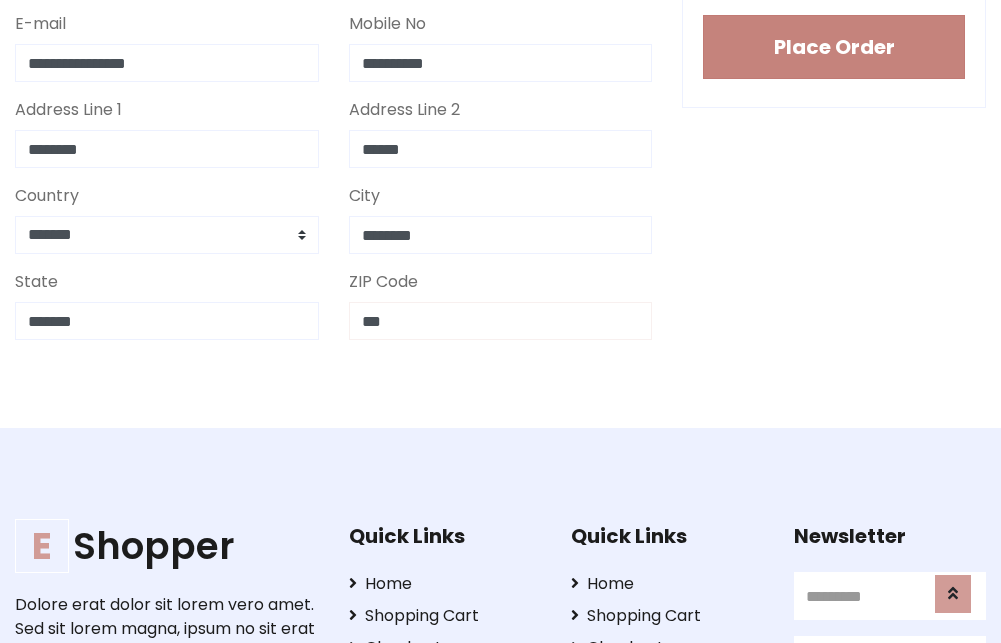 type on "***" 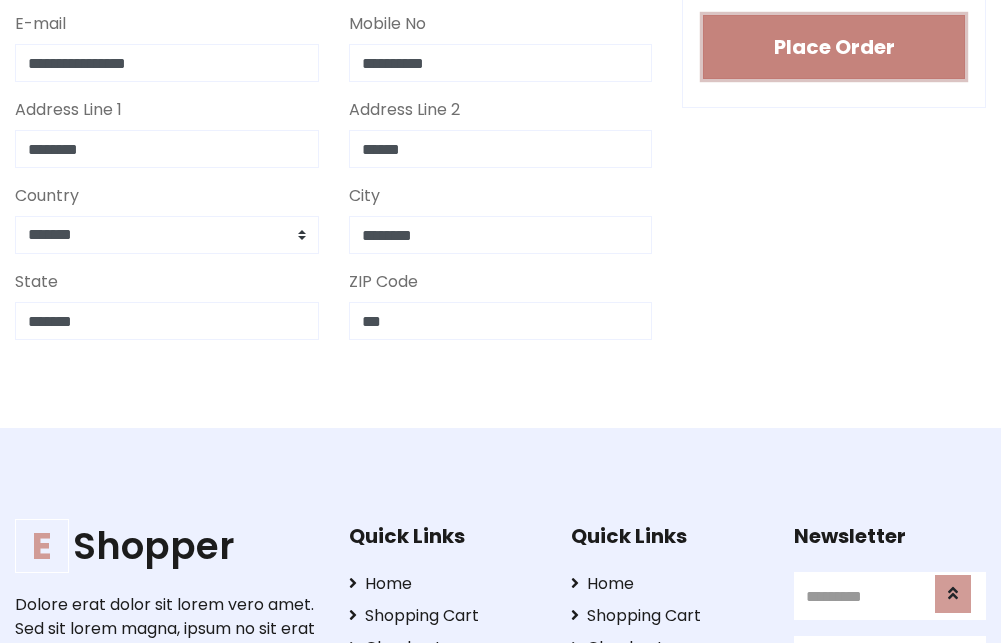 click on "Place Order" at bounding box center (834, 47) 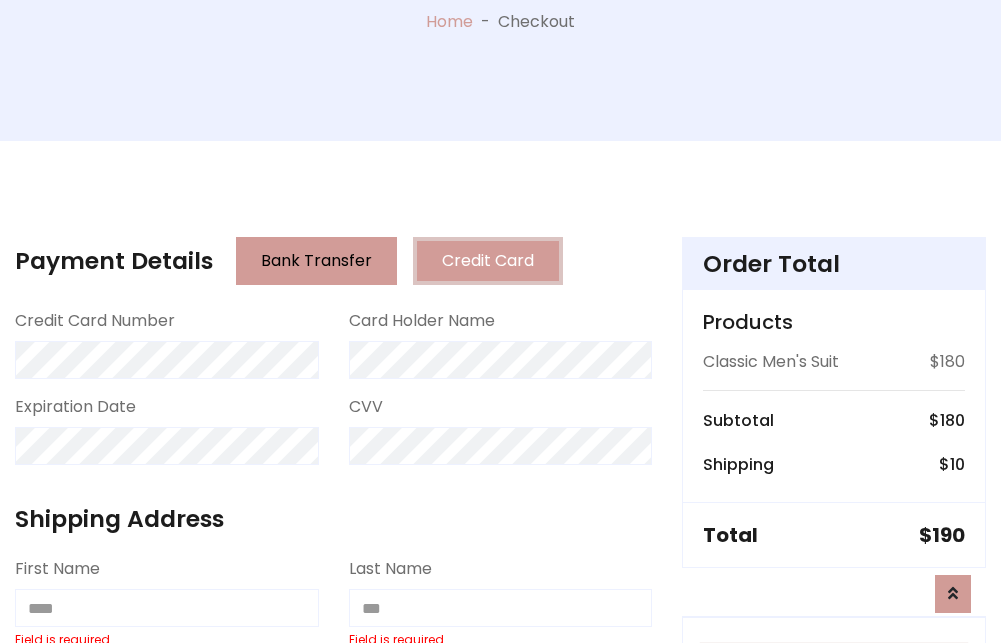 scroll, scrollTop: 0, scrollLeft: 0, axis: both 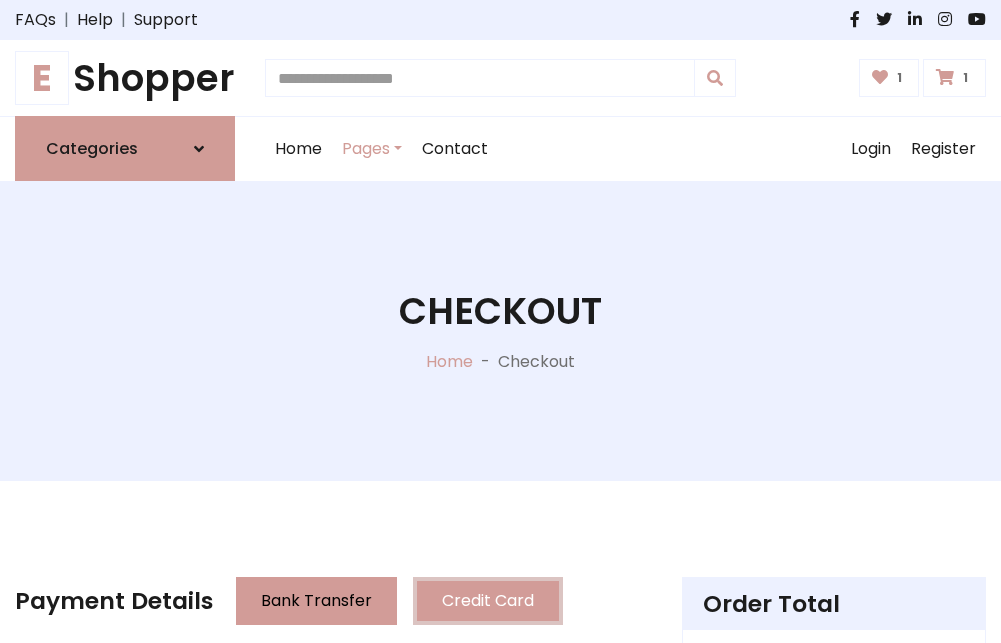 click on "E" at bounding box center (42, 78) 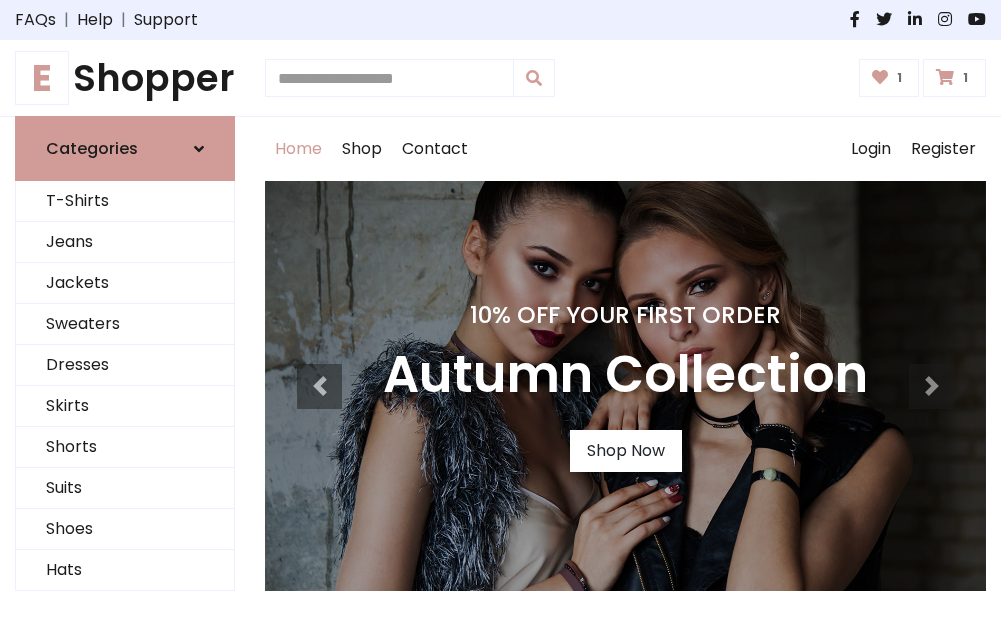 scroll, scrollTop: 0, scrollLeft: 0, axis: both 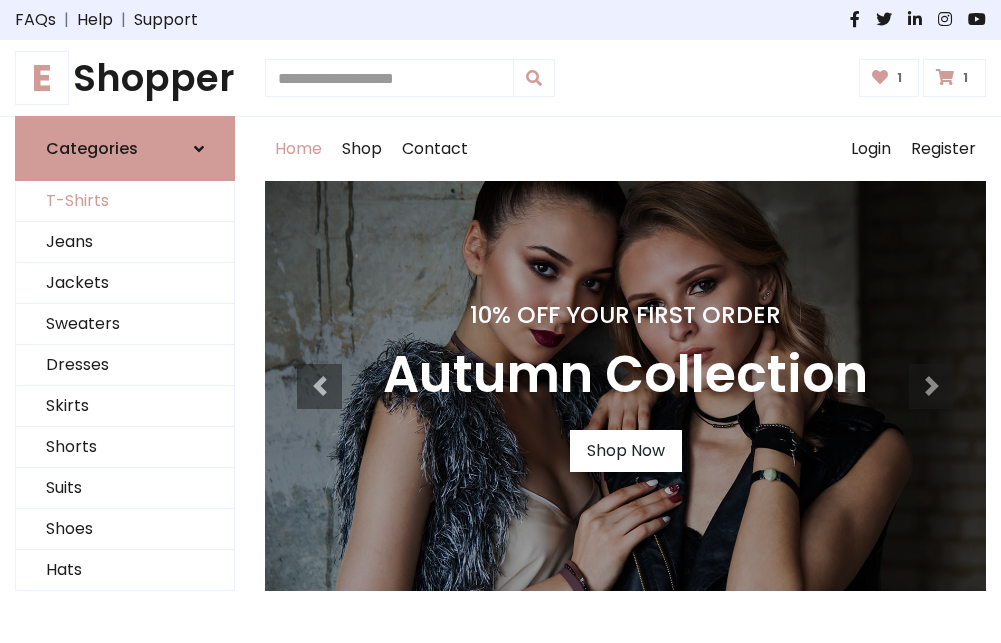 click on "T-Shirts" at bounding box center [125, 201] 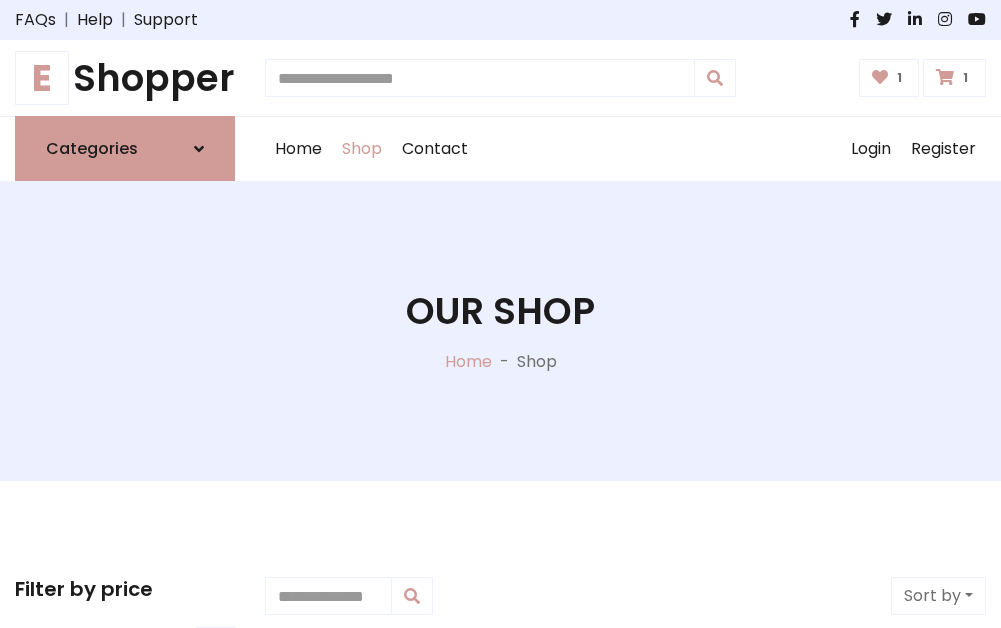 scroll, scrollTop: 0, scrollLeft: 0, axis: both 